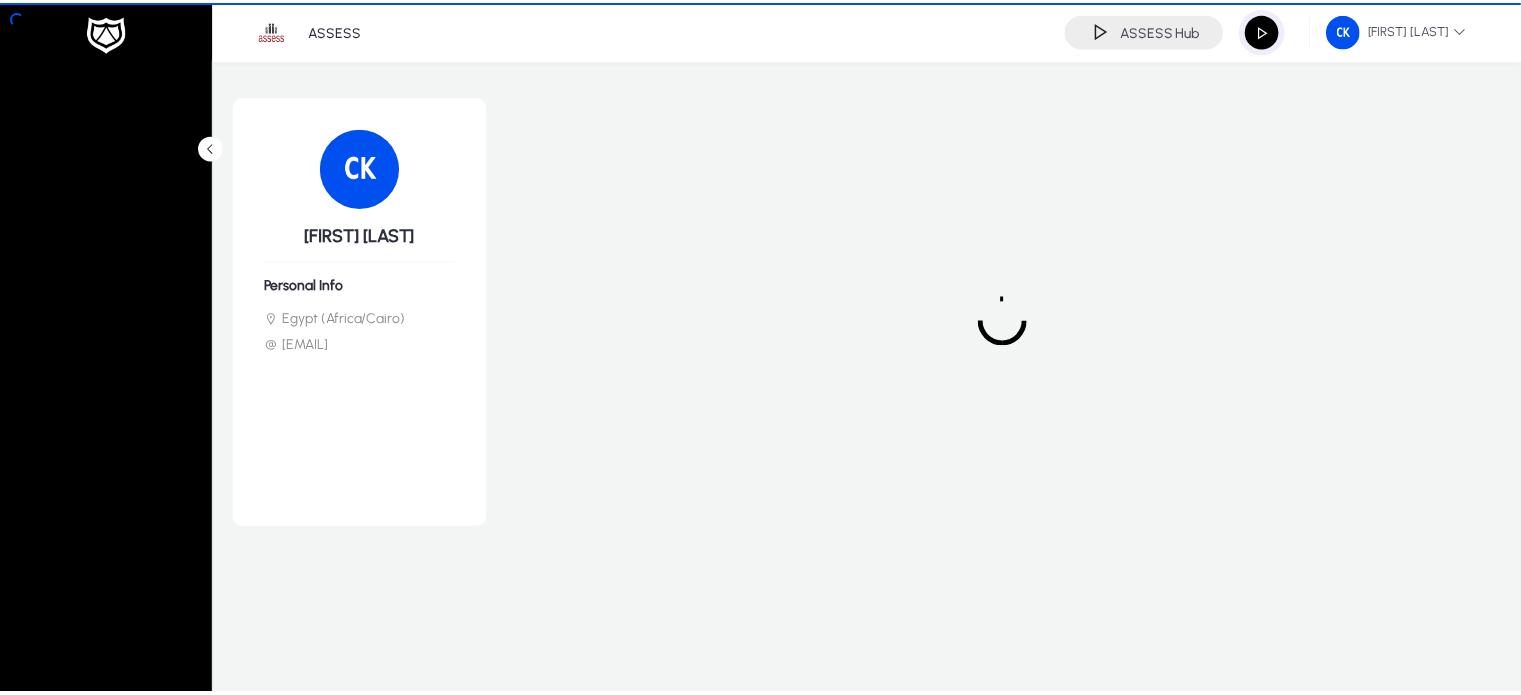 scroll, scrollTop: 0, scrollLeft: 0, axis: both 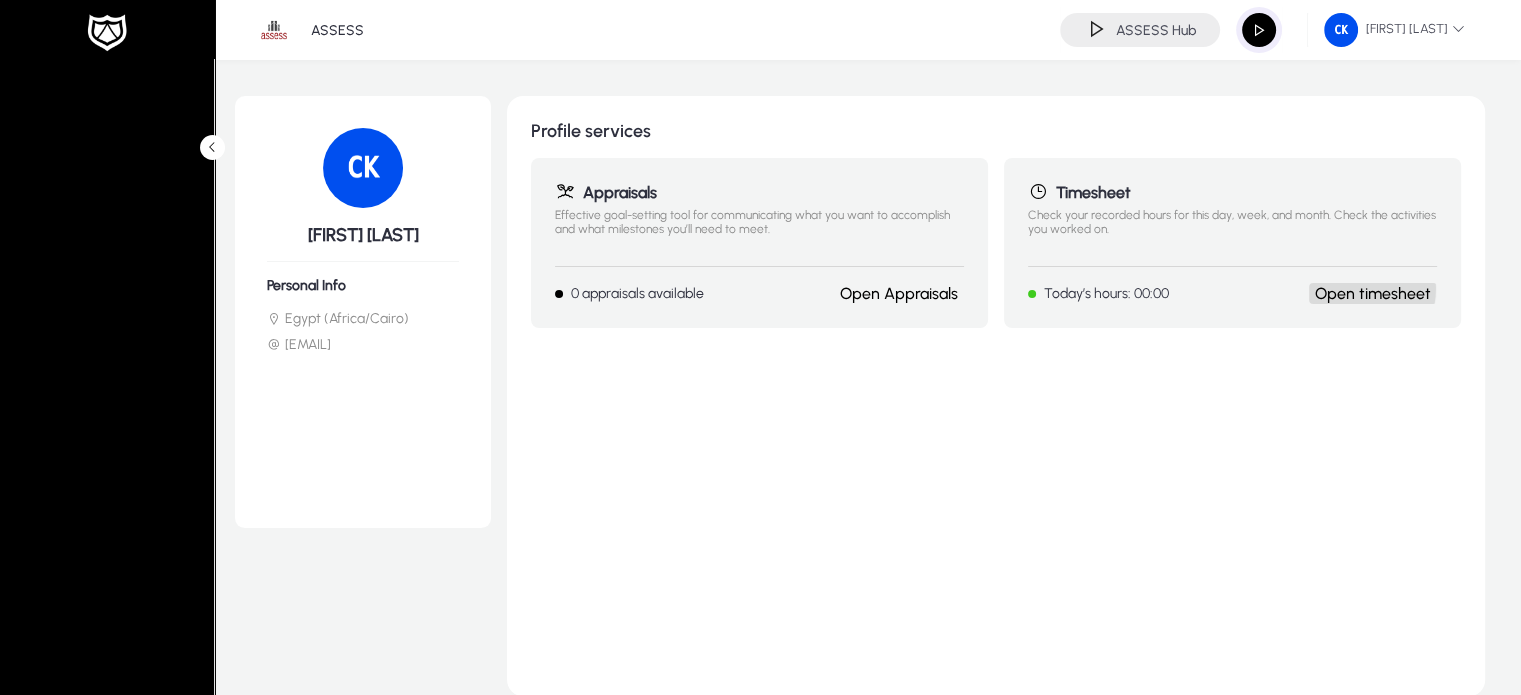 click on "Open timesheet" 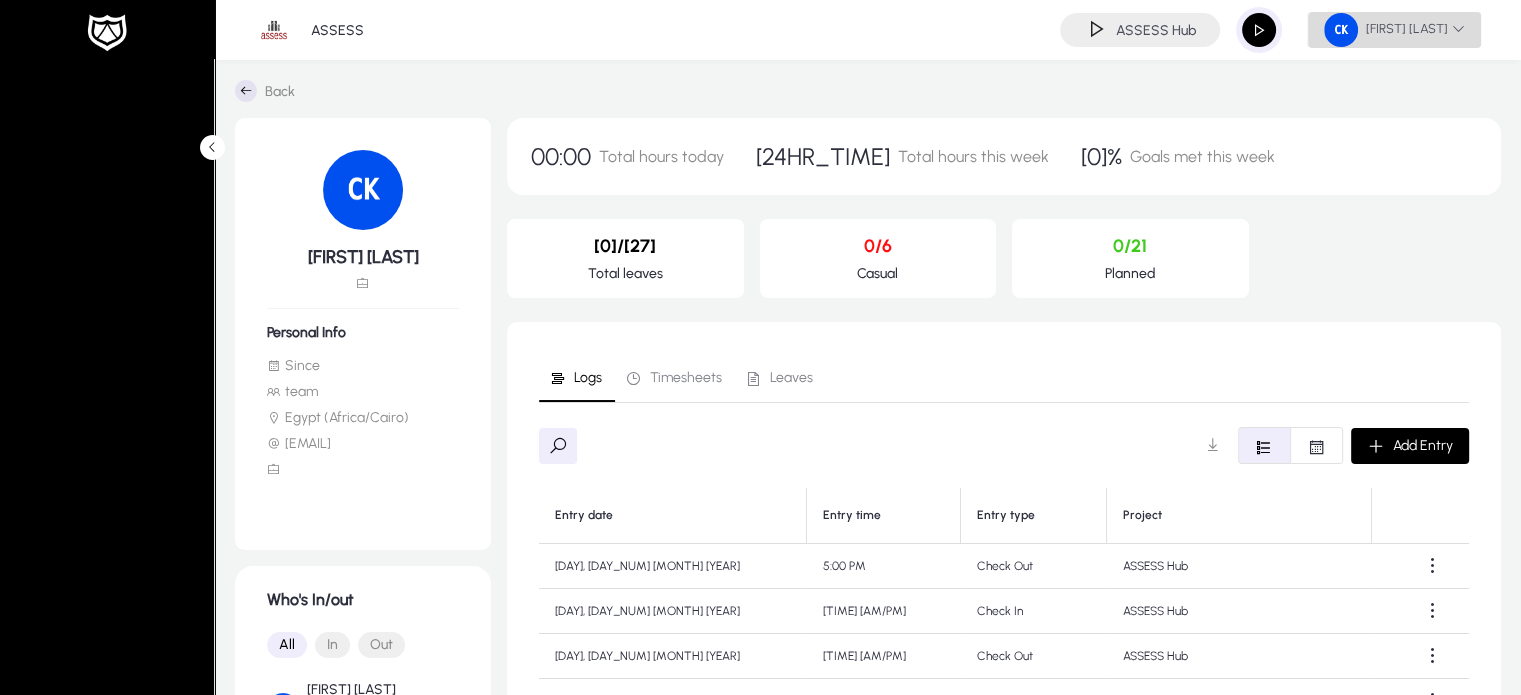 click on "[FIRST] [LAST]" 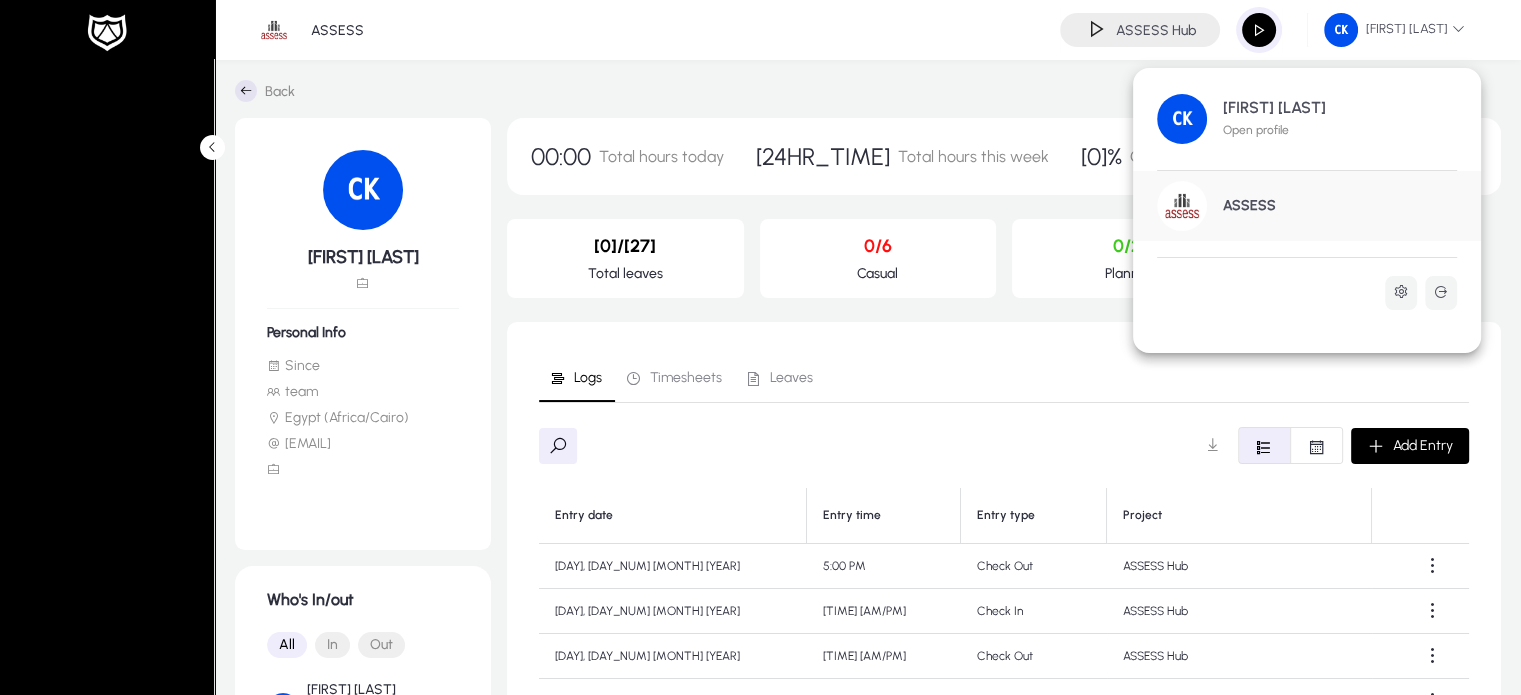 click at bounding box center (760, 347) 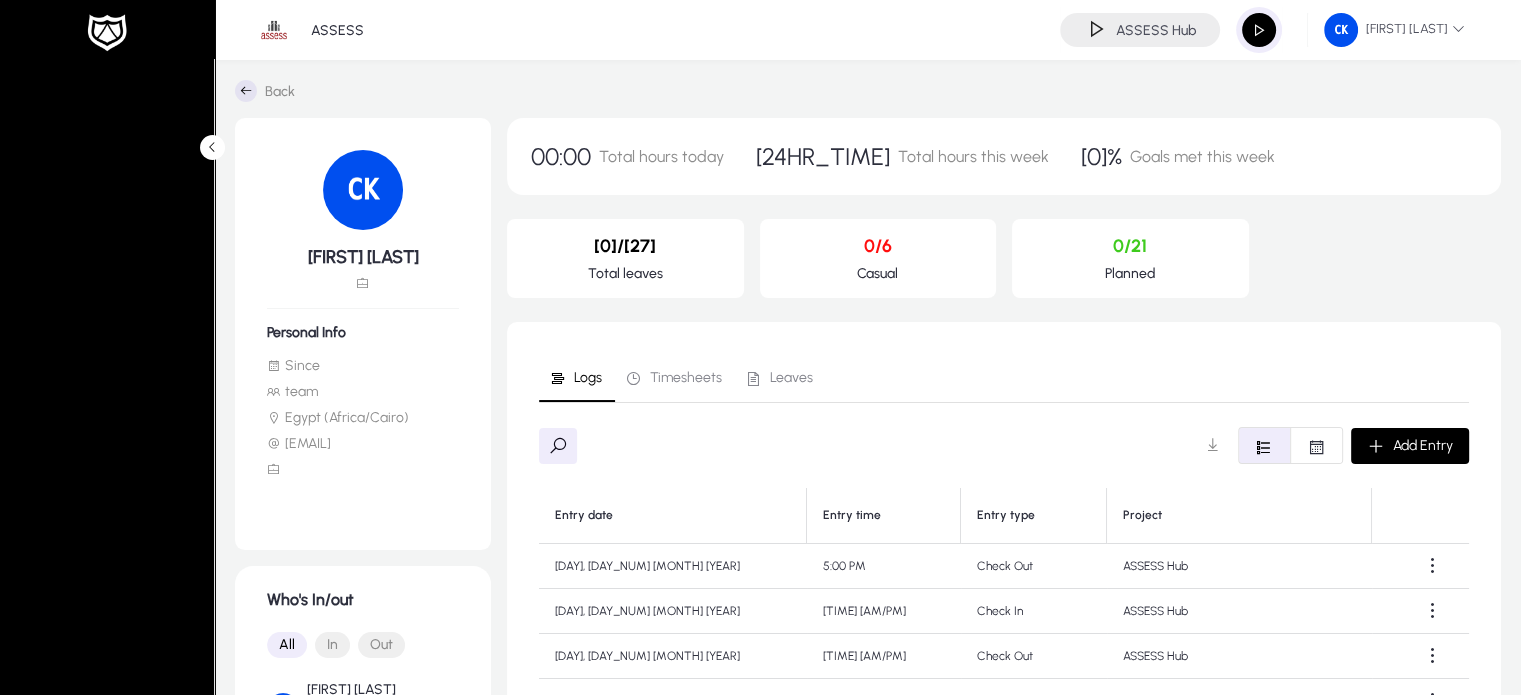 click 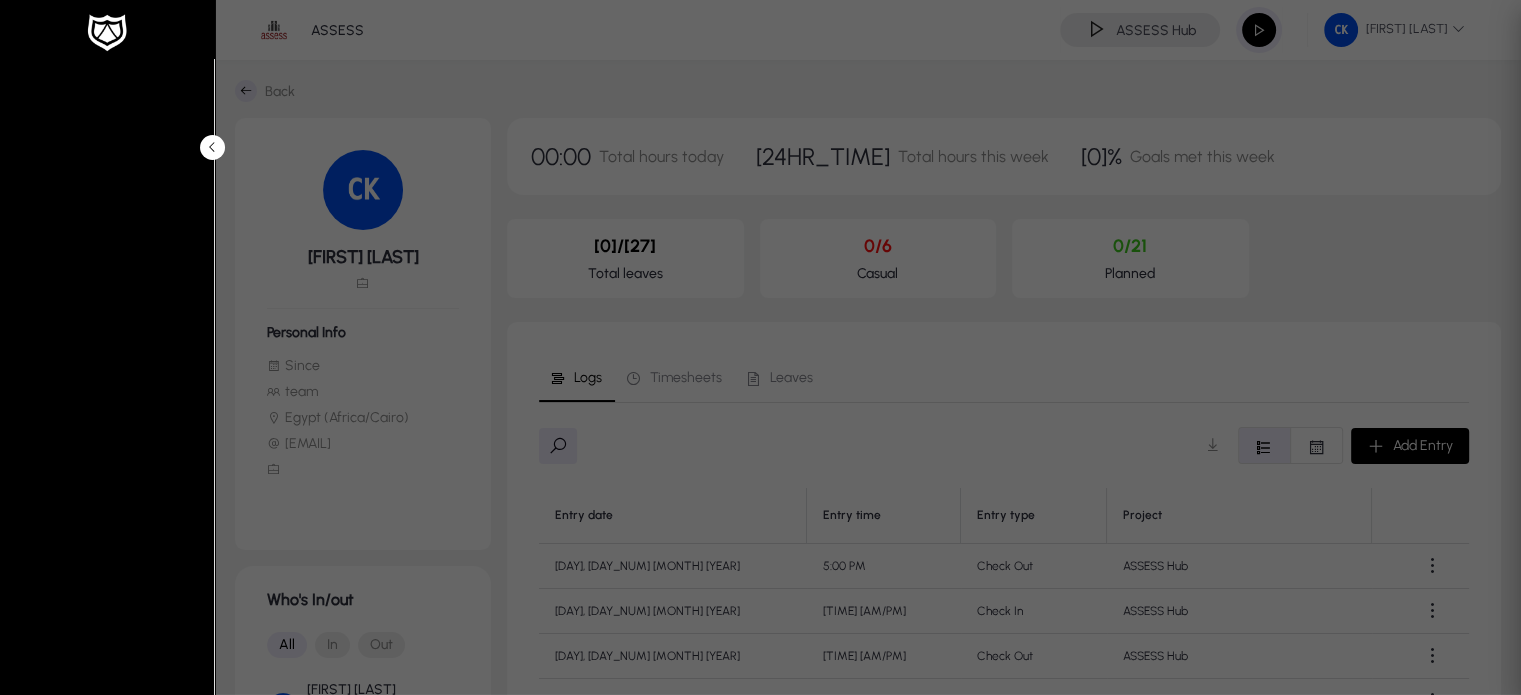 type 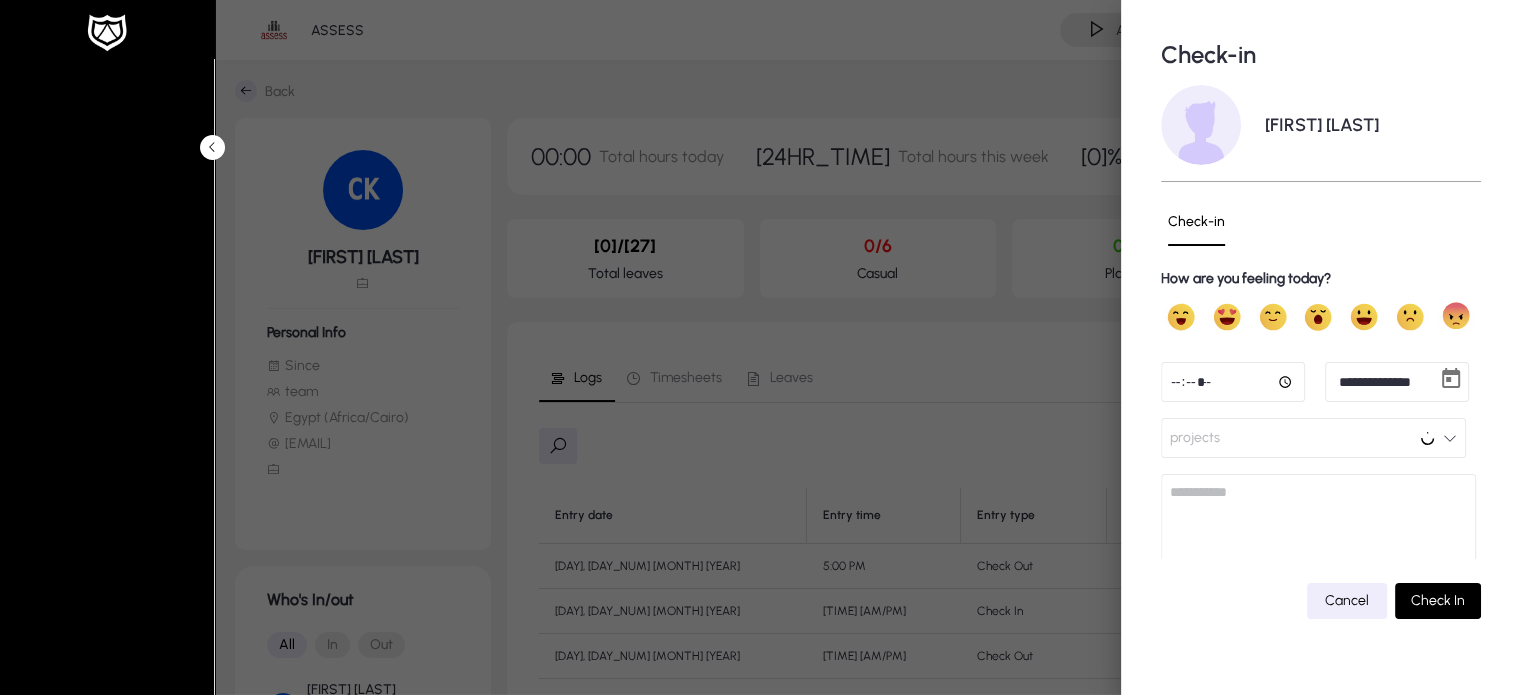 click at bounding box center [1233, 382] 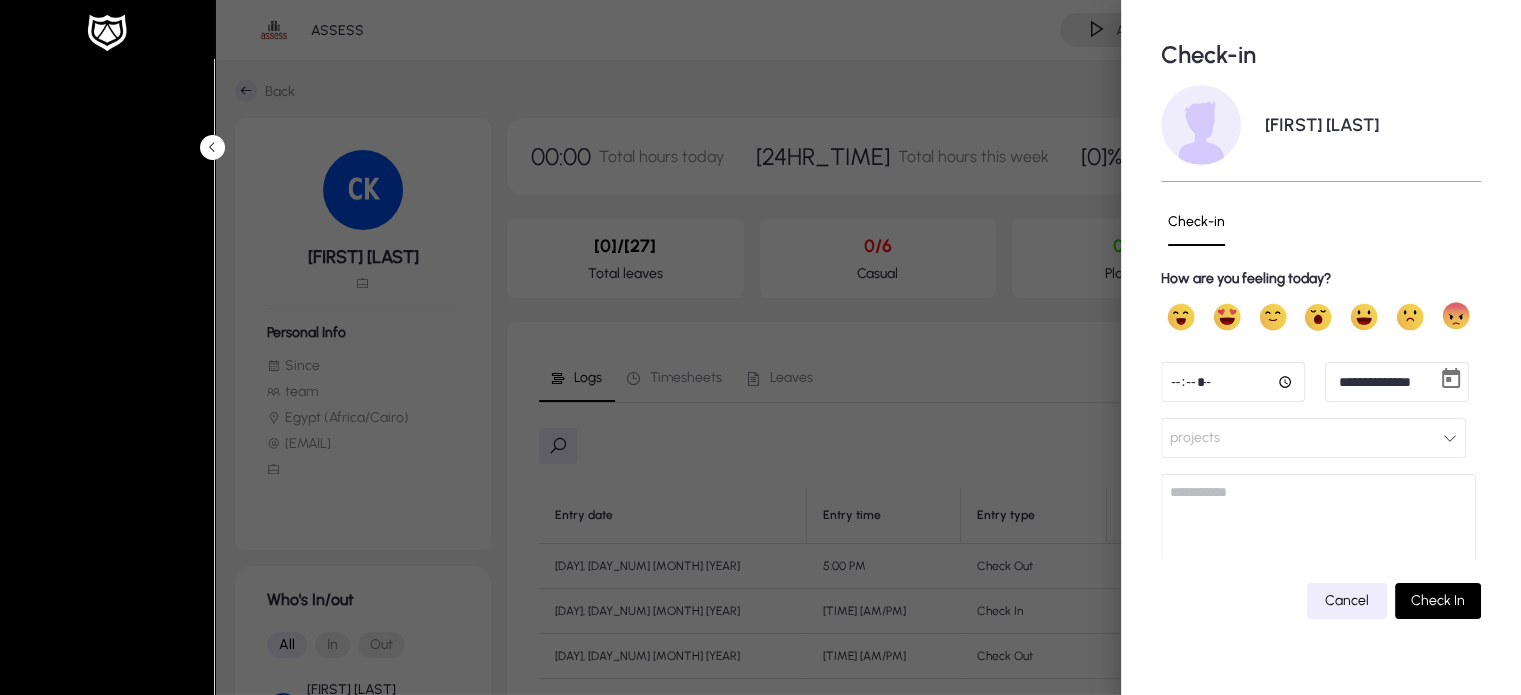 type on "*****" 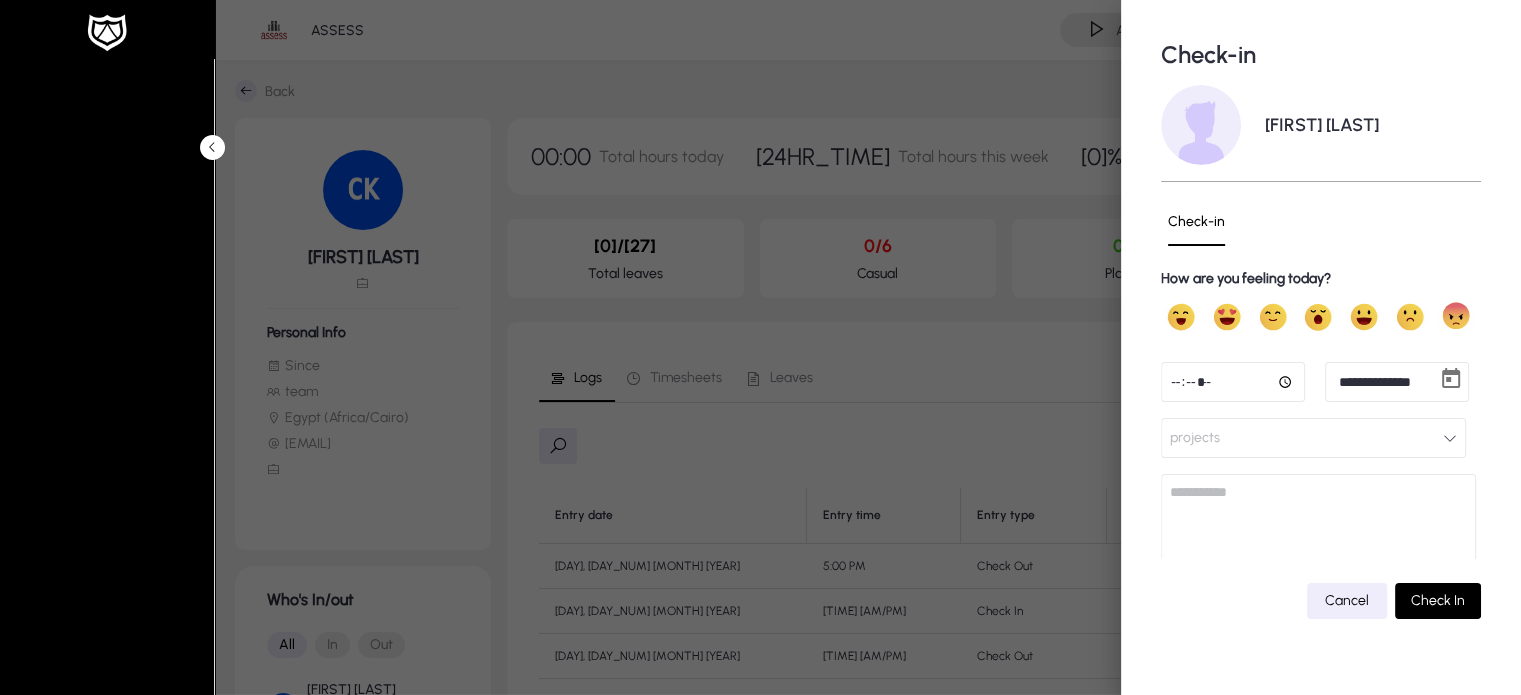 click on "projects" at bounding box center (1195, 438) 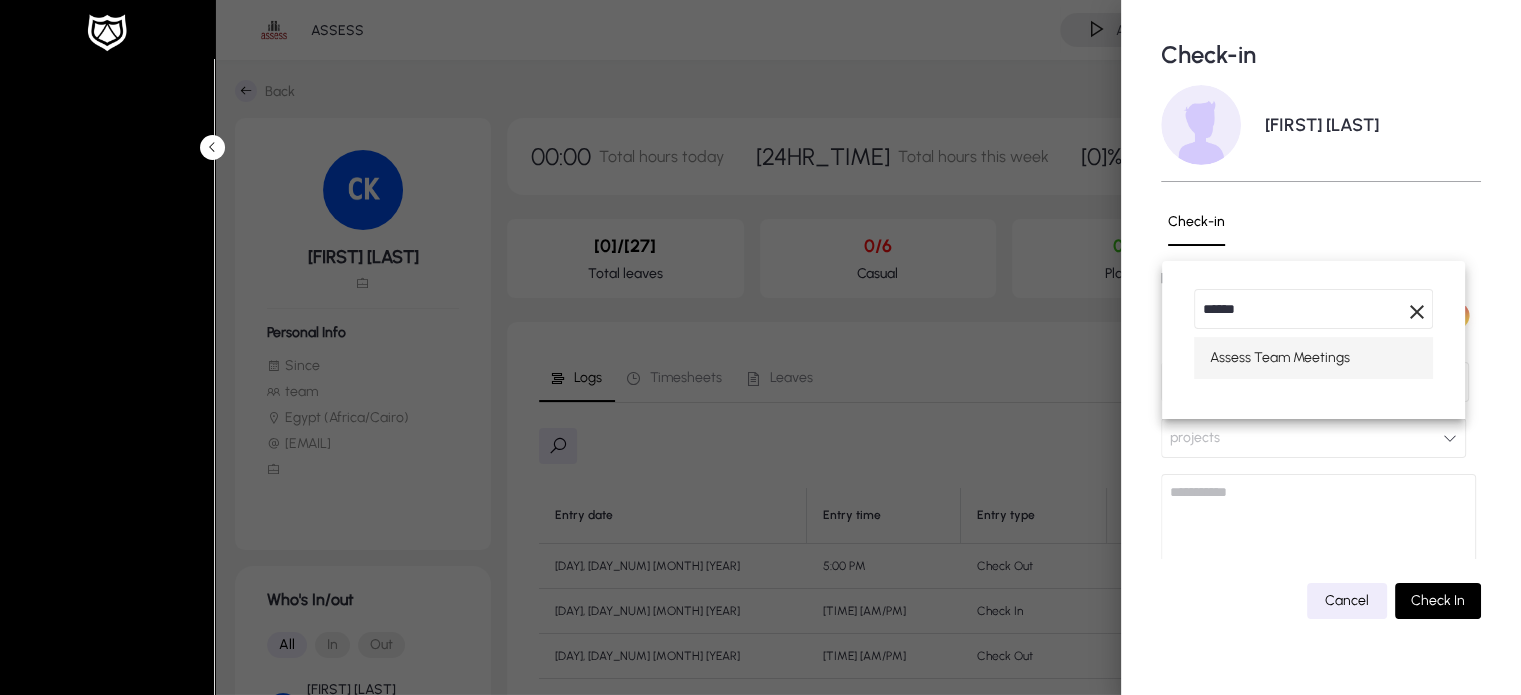 type on "******" 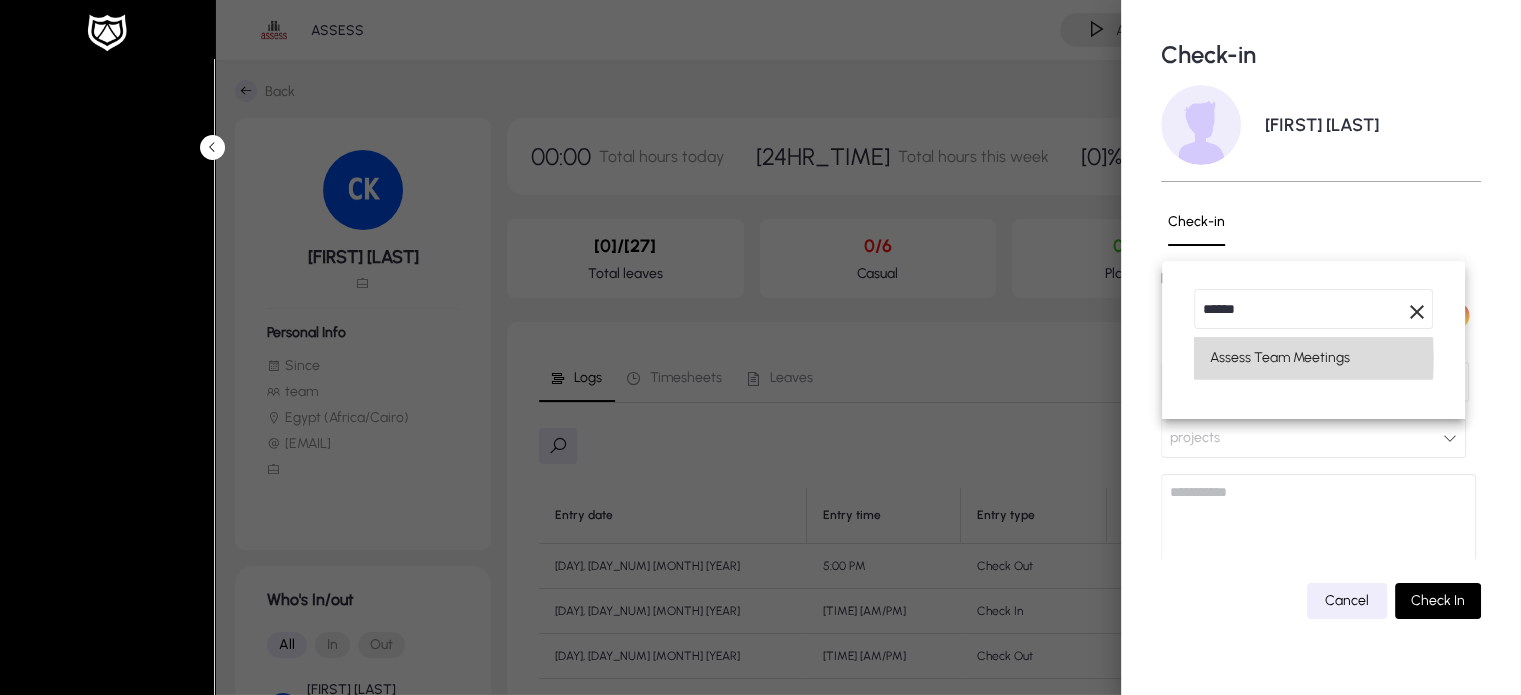 click on "Assess Team Meetings" at bounding box center (1280, 358) 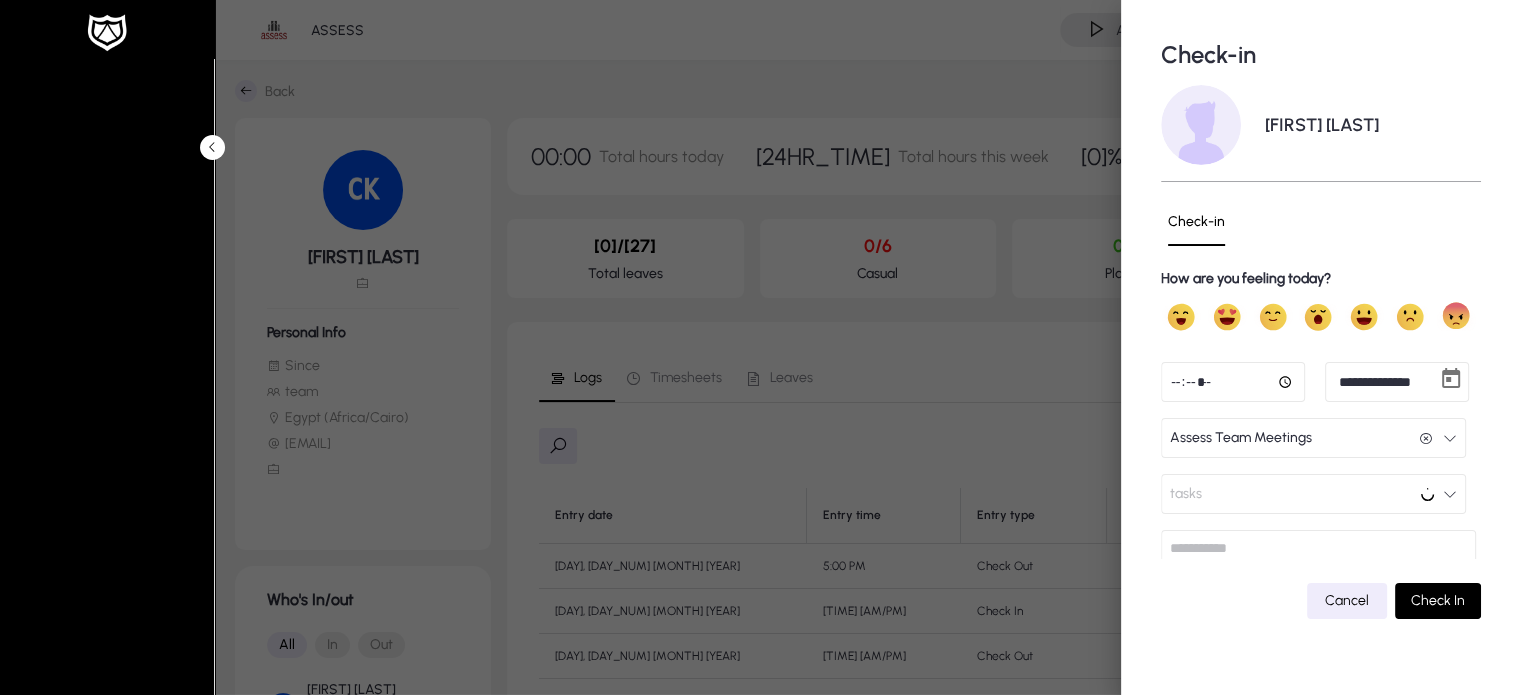 scroll, scrollTop: 0, scrollLeft: 0, axis: both 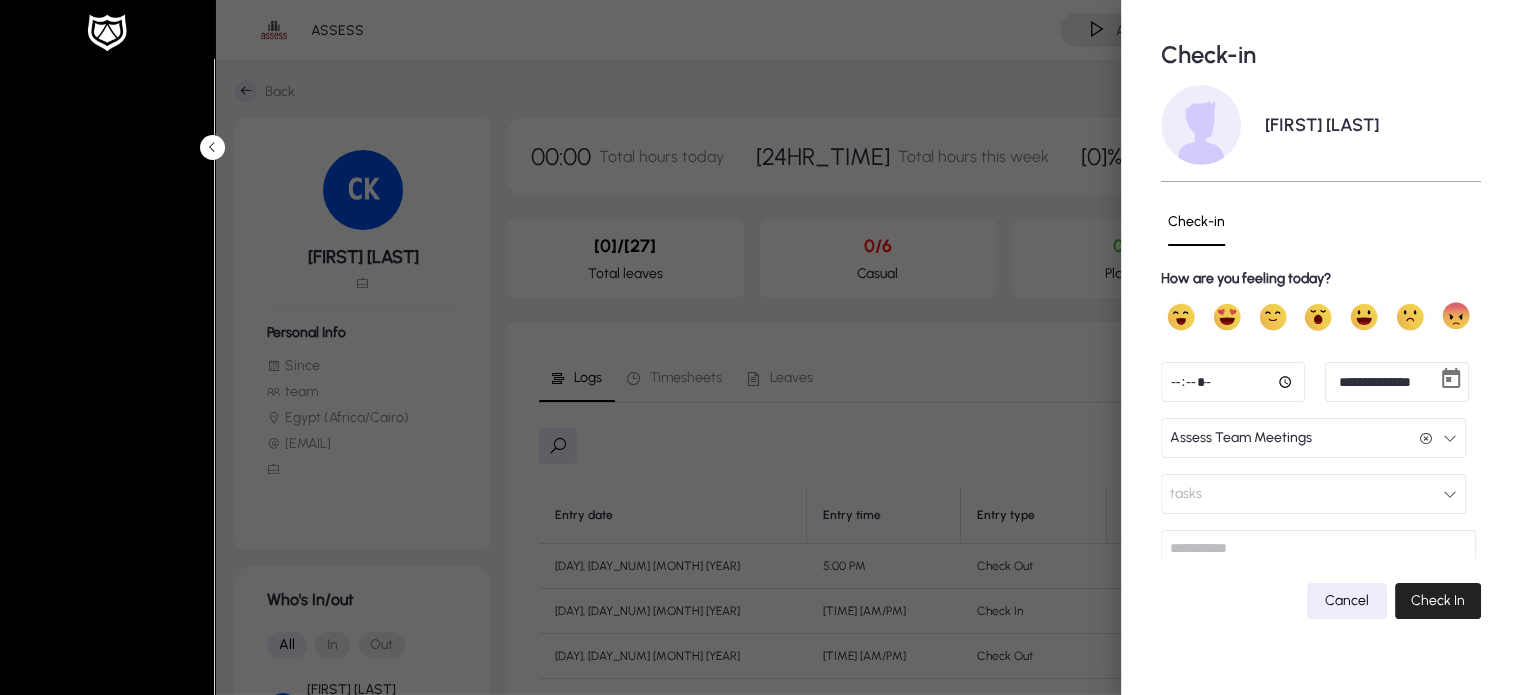 click at bounding box center (1438, 601) 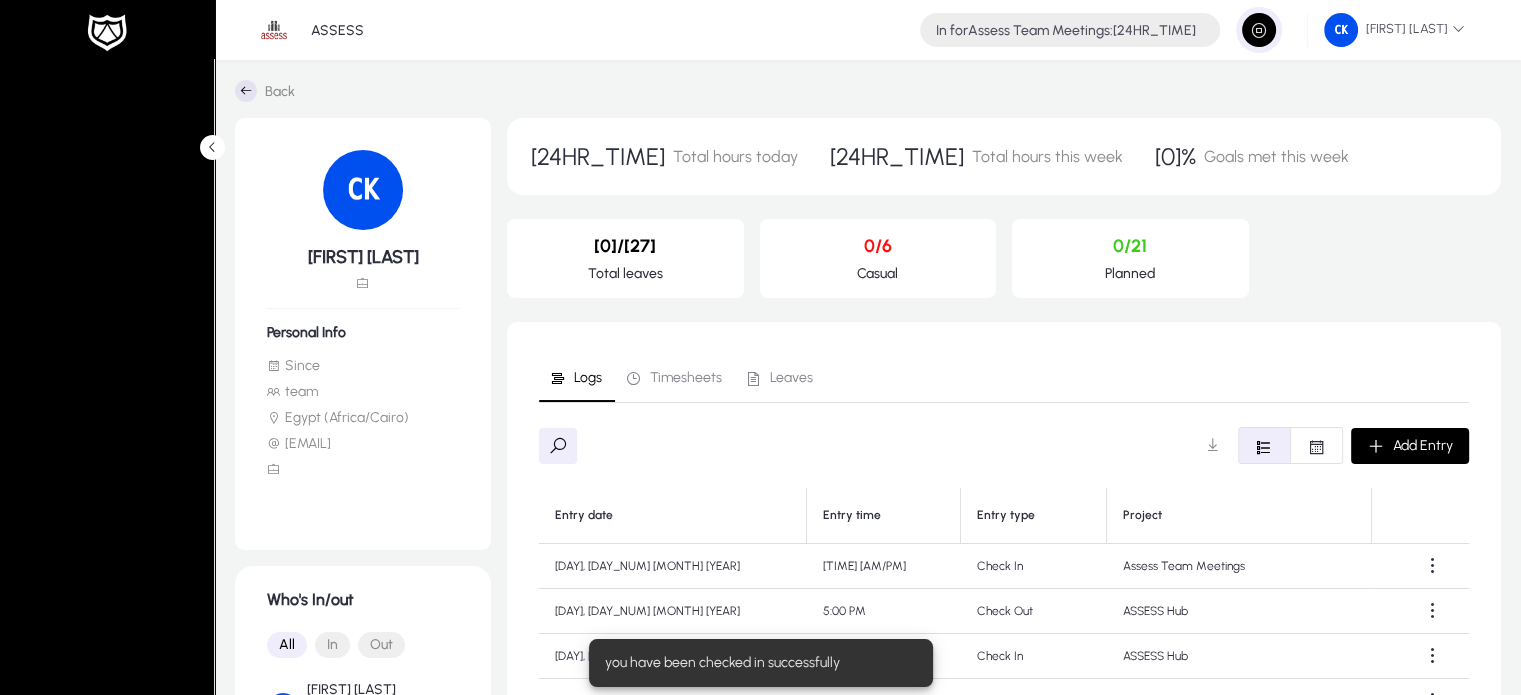 click 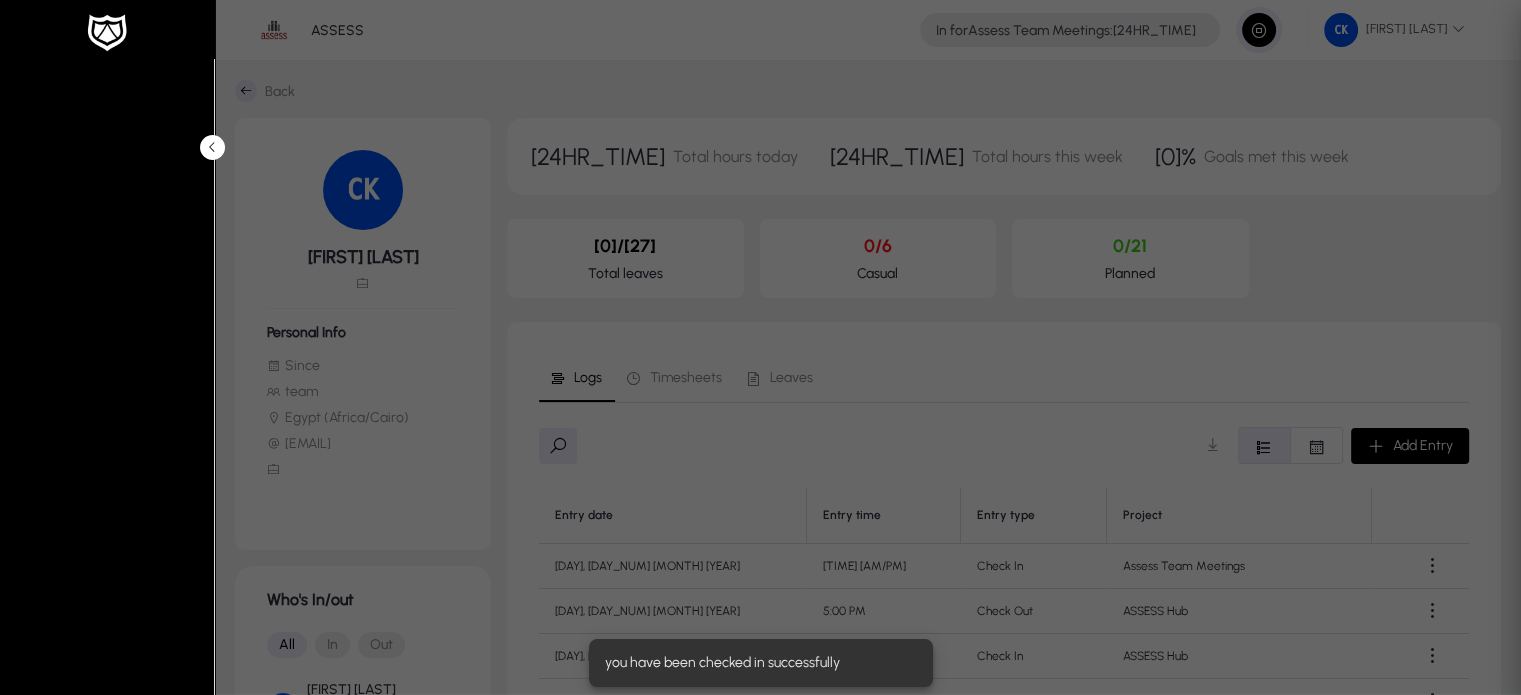 type 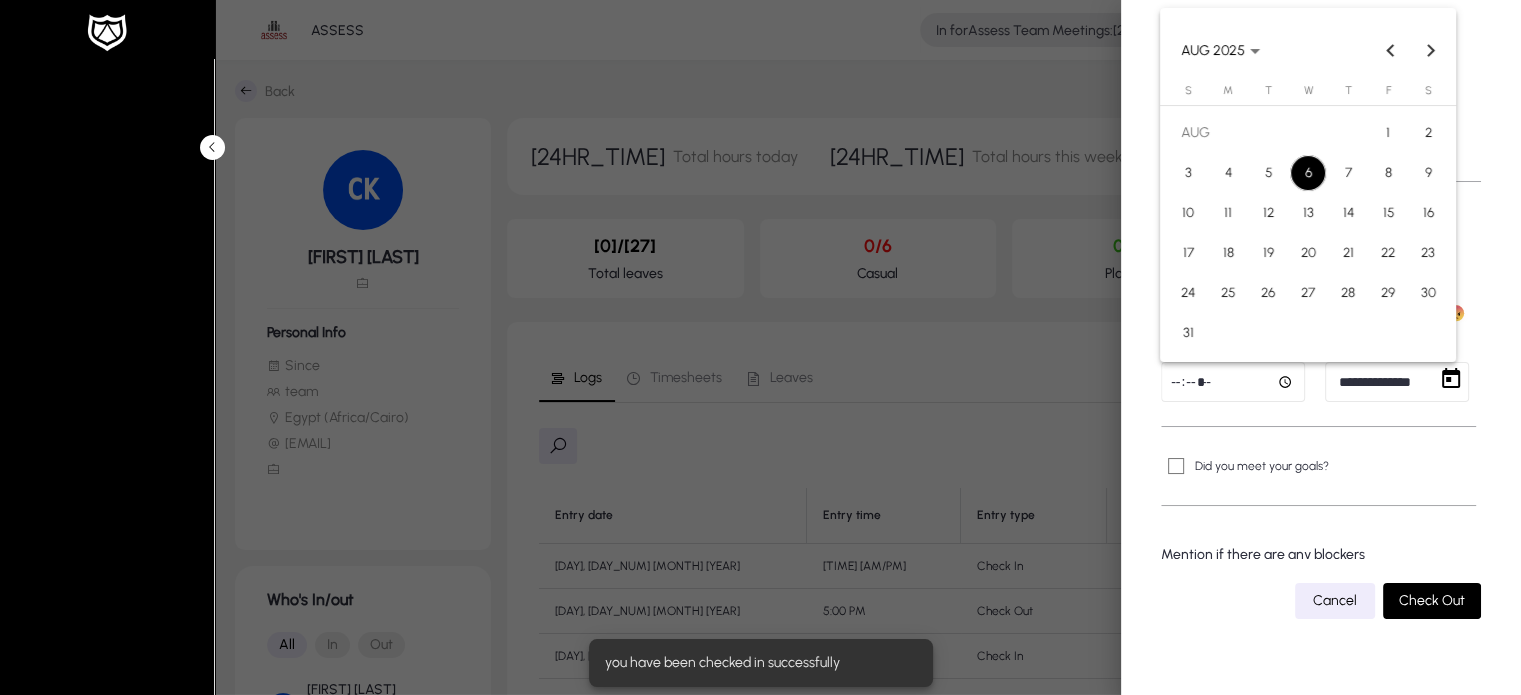click on "**********" at bounding box center (760, 347) 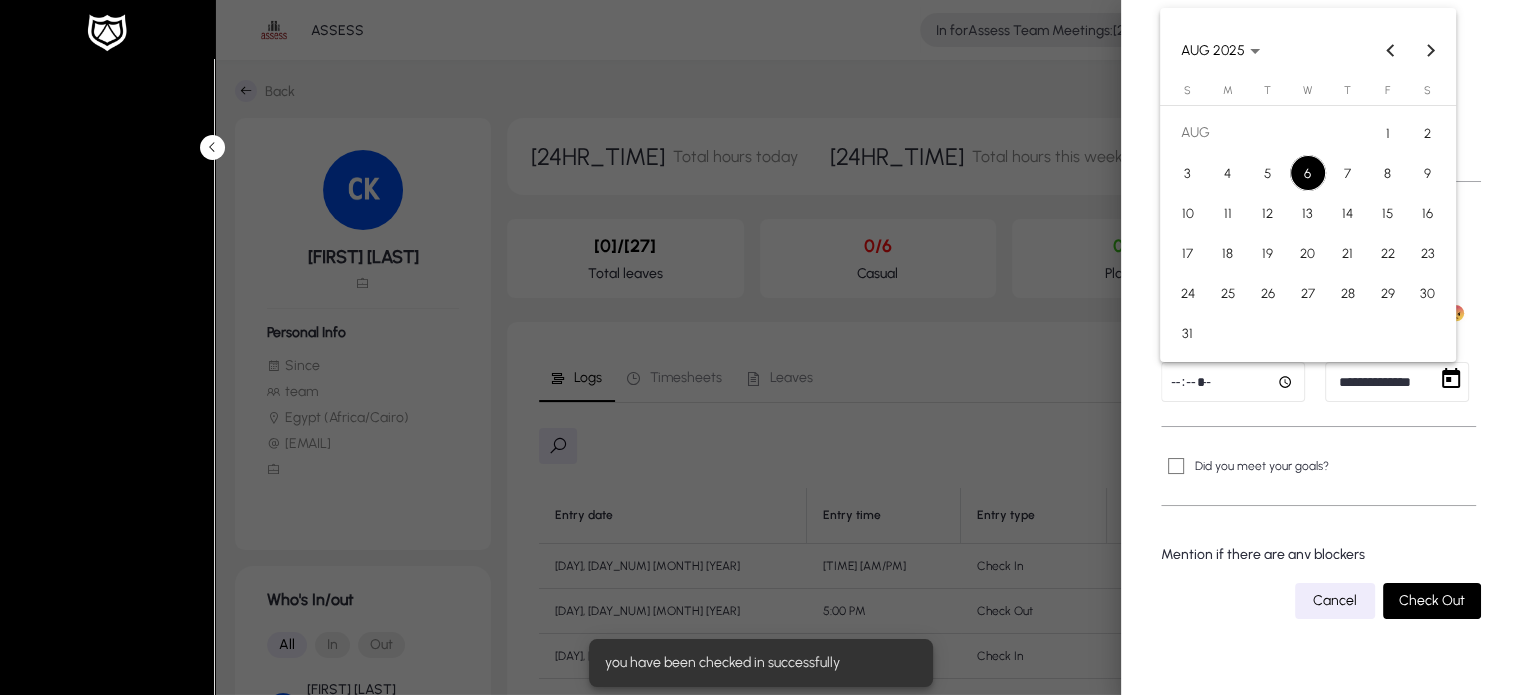 click on "5" at bounding box center (1268, 173) 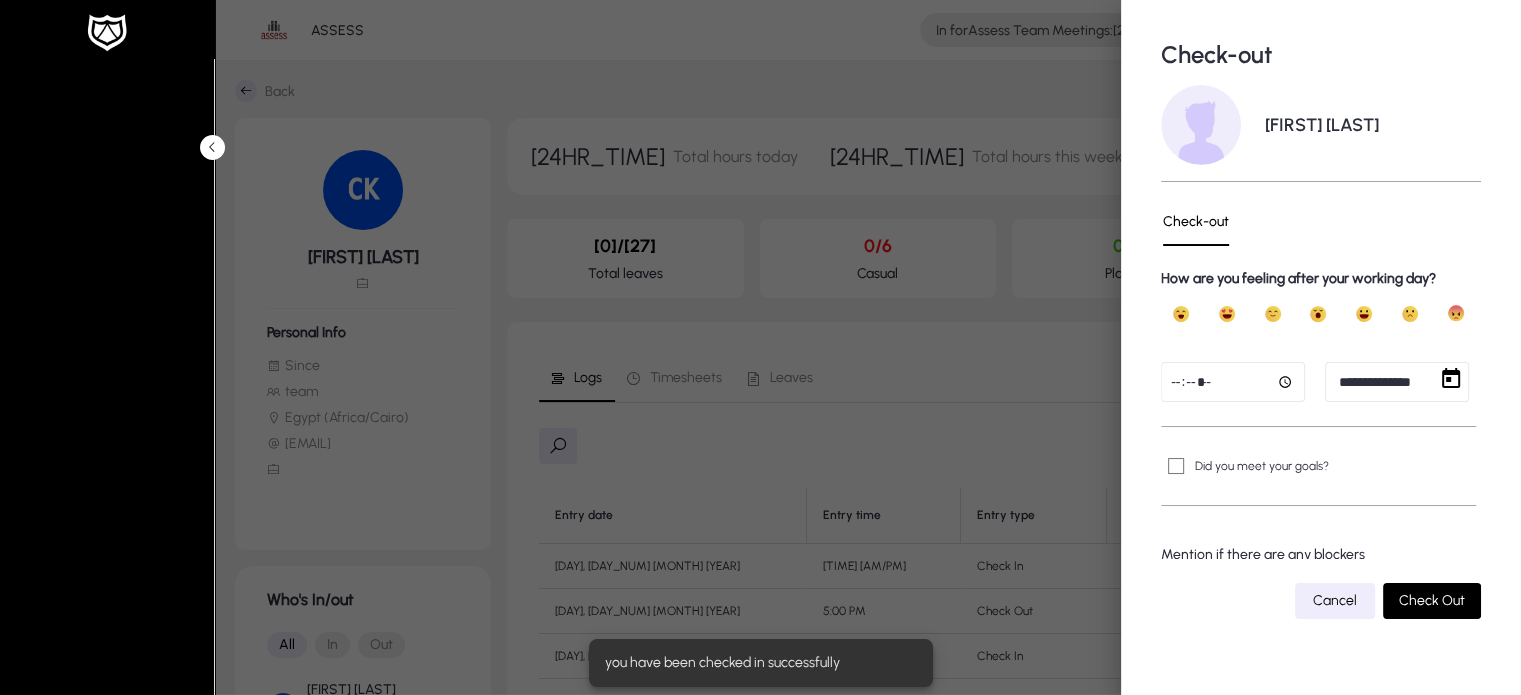 type on "**********" 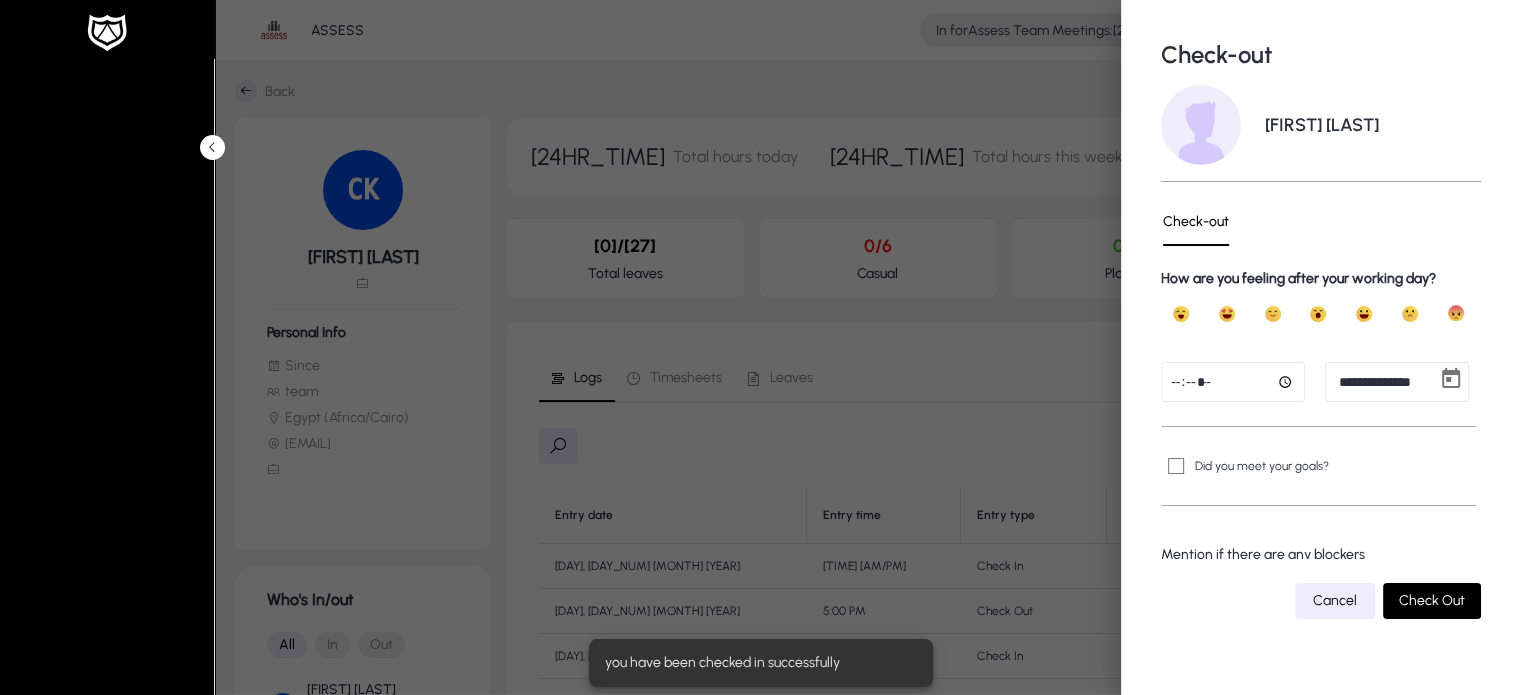click at bounding box center [1233, 382] 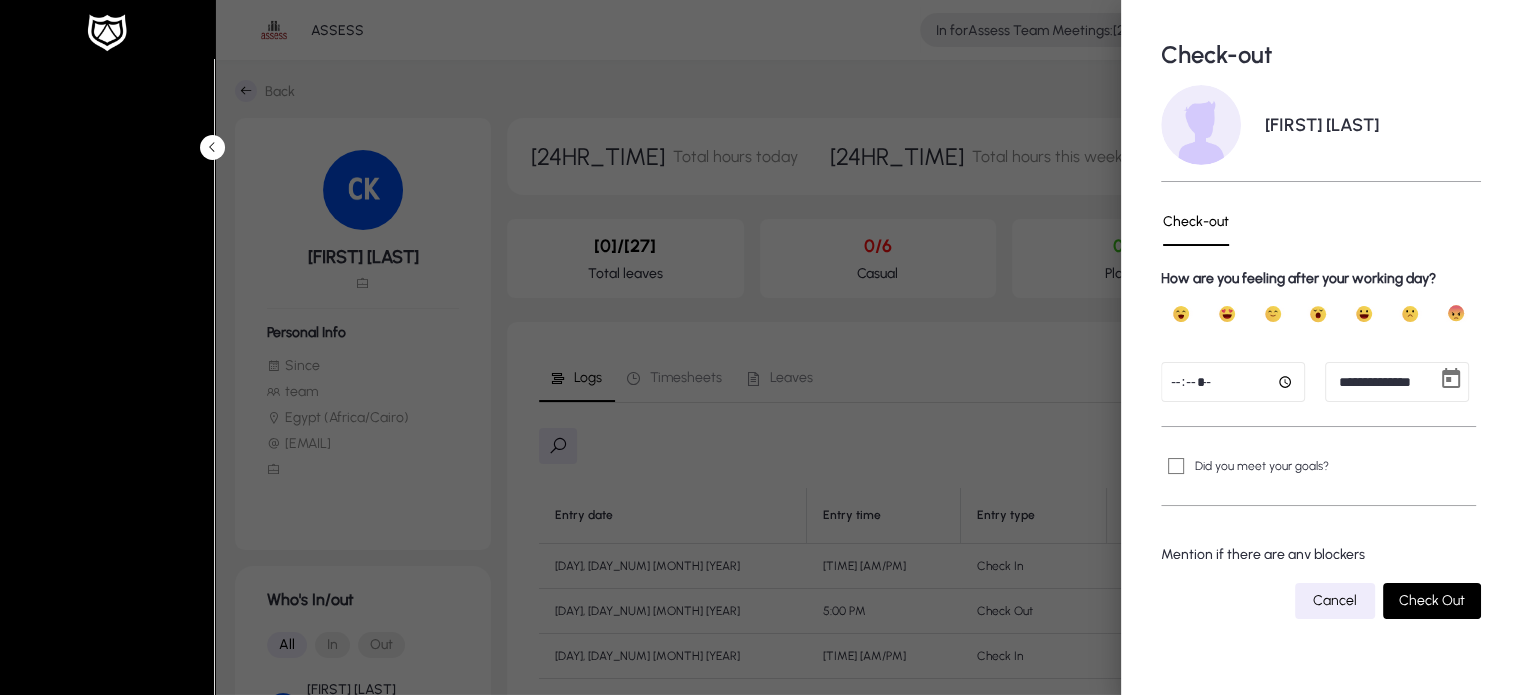 type on "*****" 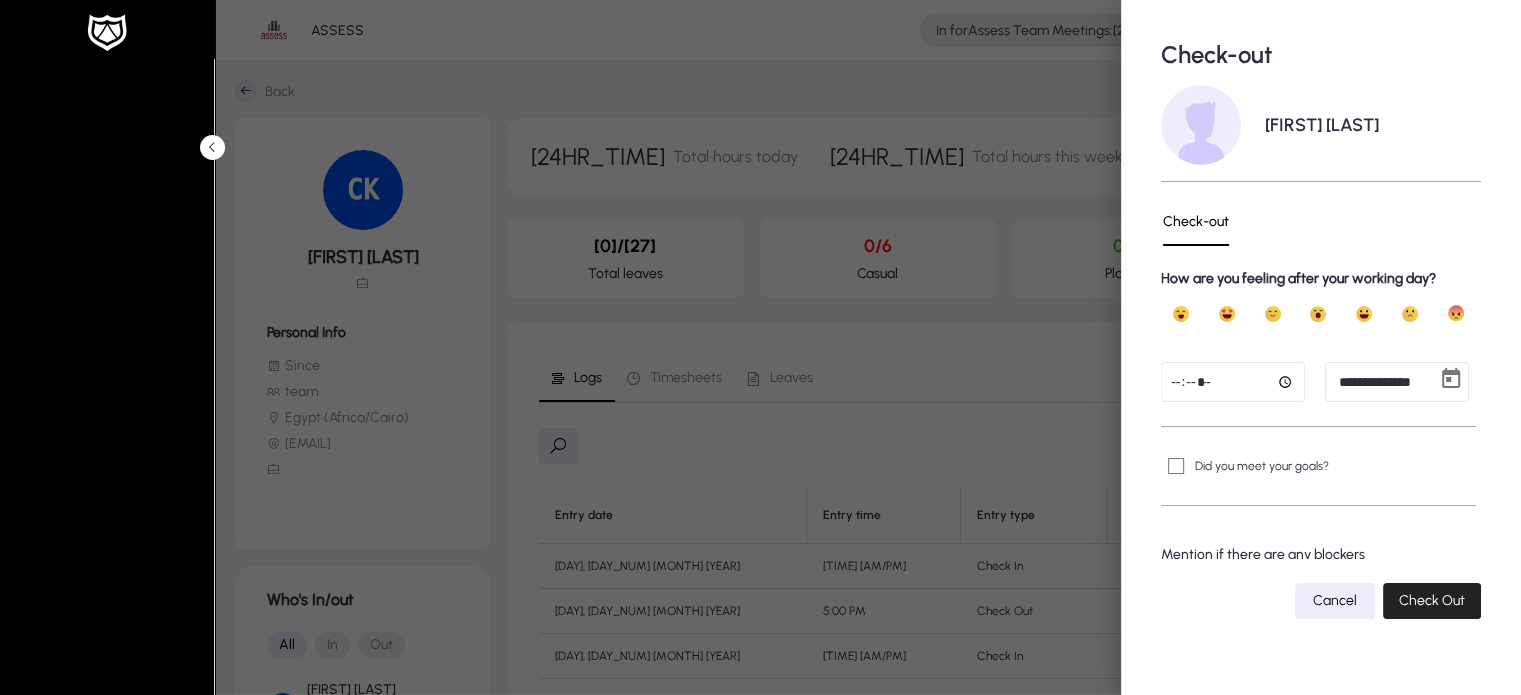 click on "Check Out" at bounding box center (1432, 600) 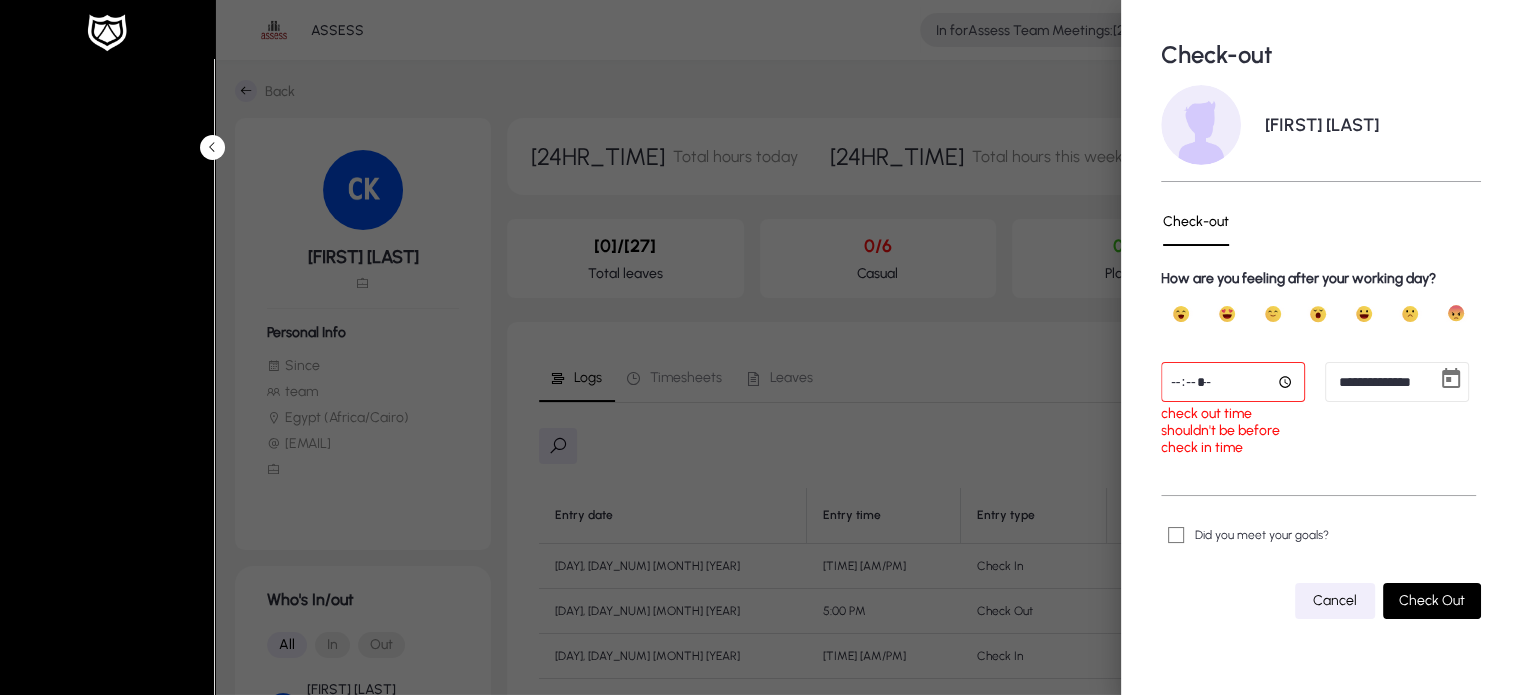 click at bounding box center (1335, 601) 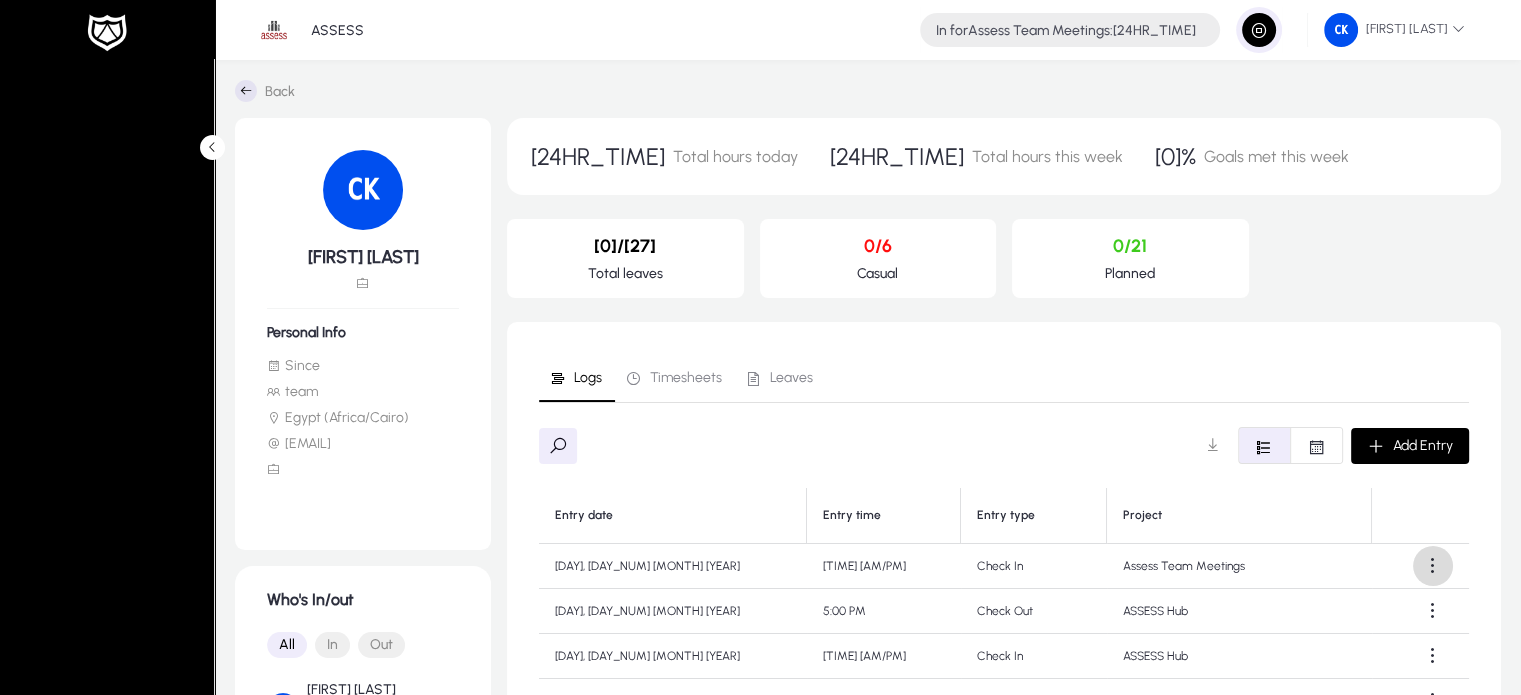click 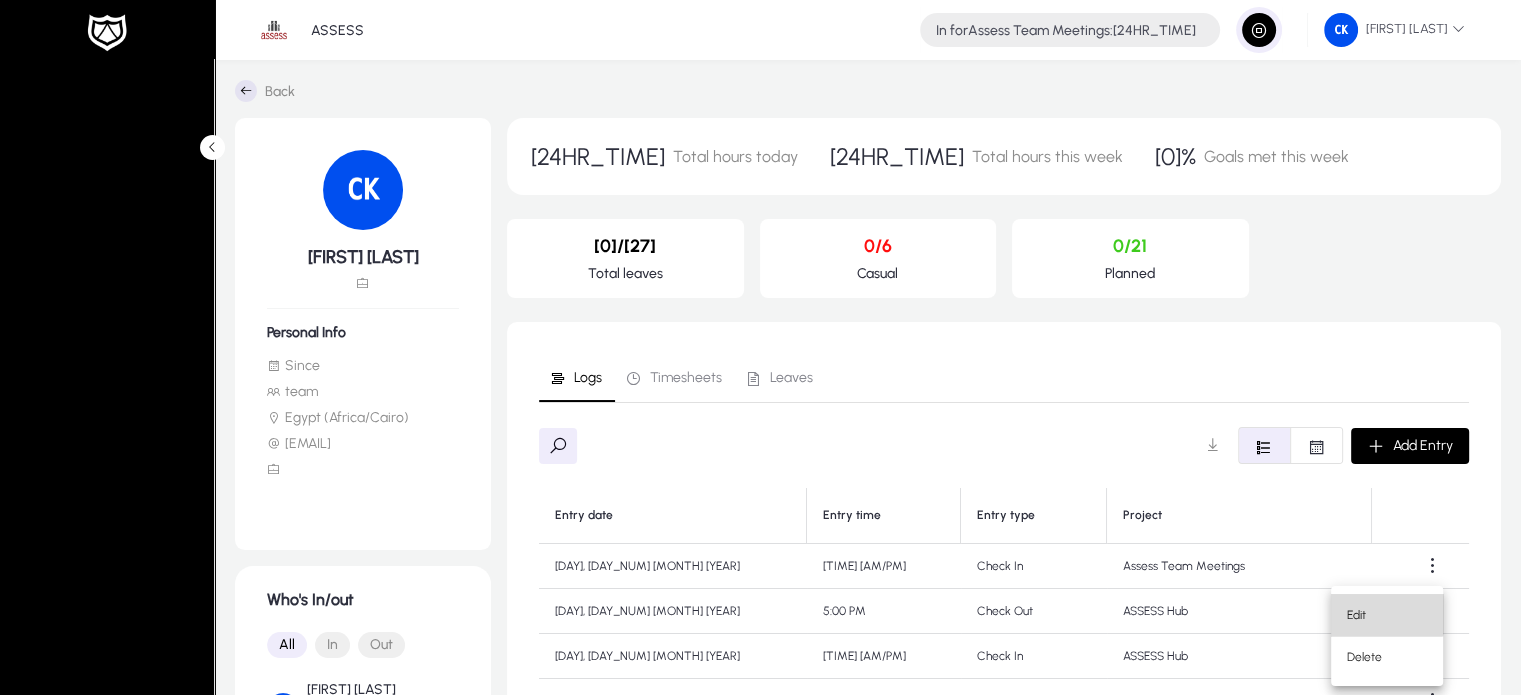 click on "Edit" at bounding box center [1387, 615] 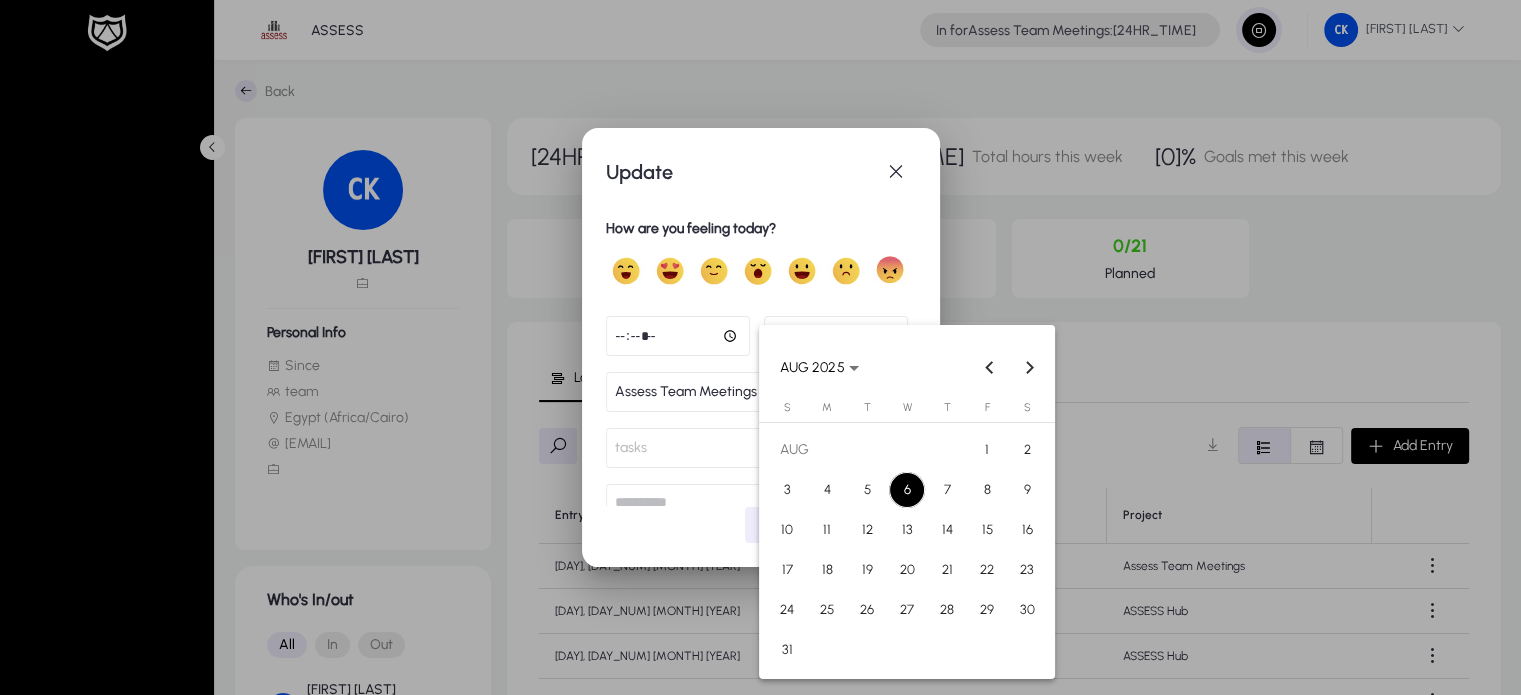 click on "**********" at bounding box center (760, 347) 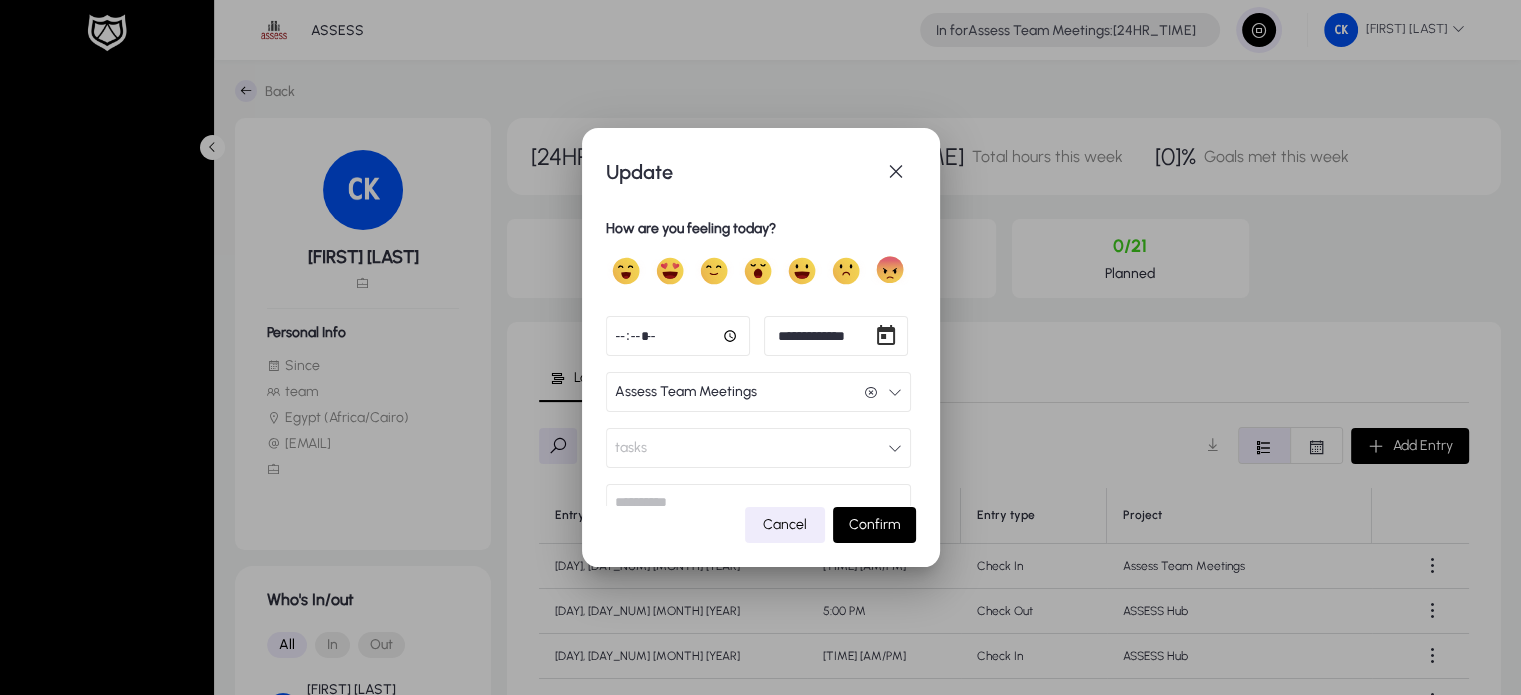 click at bounding box center [678, 336] 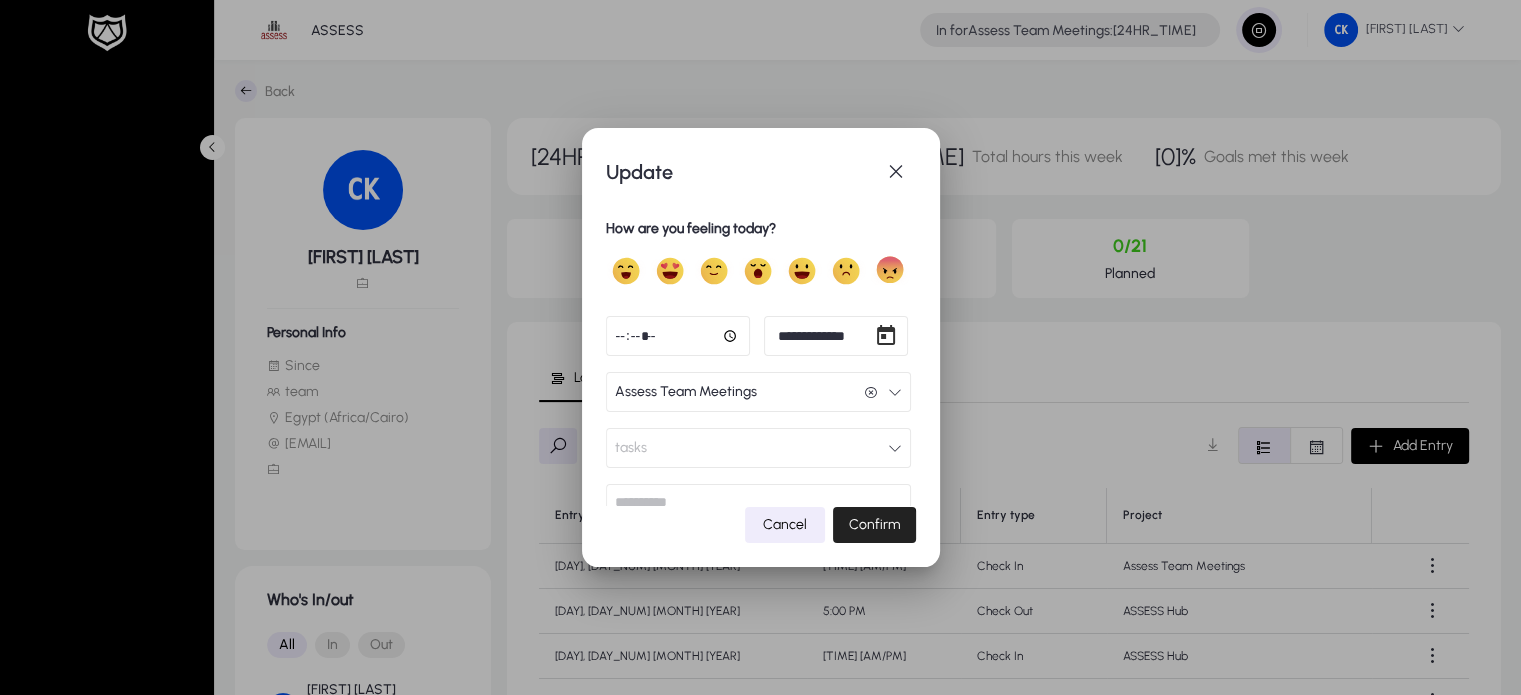 click on "Confirm" 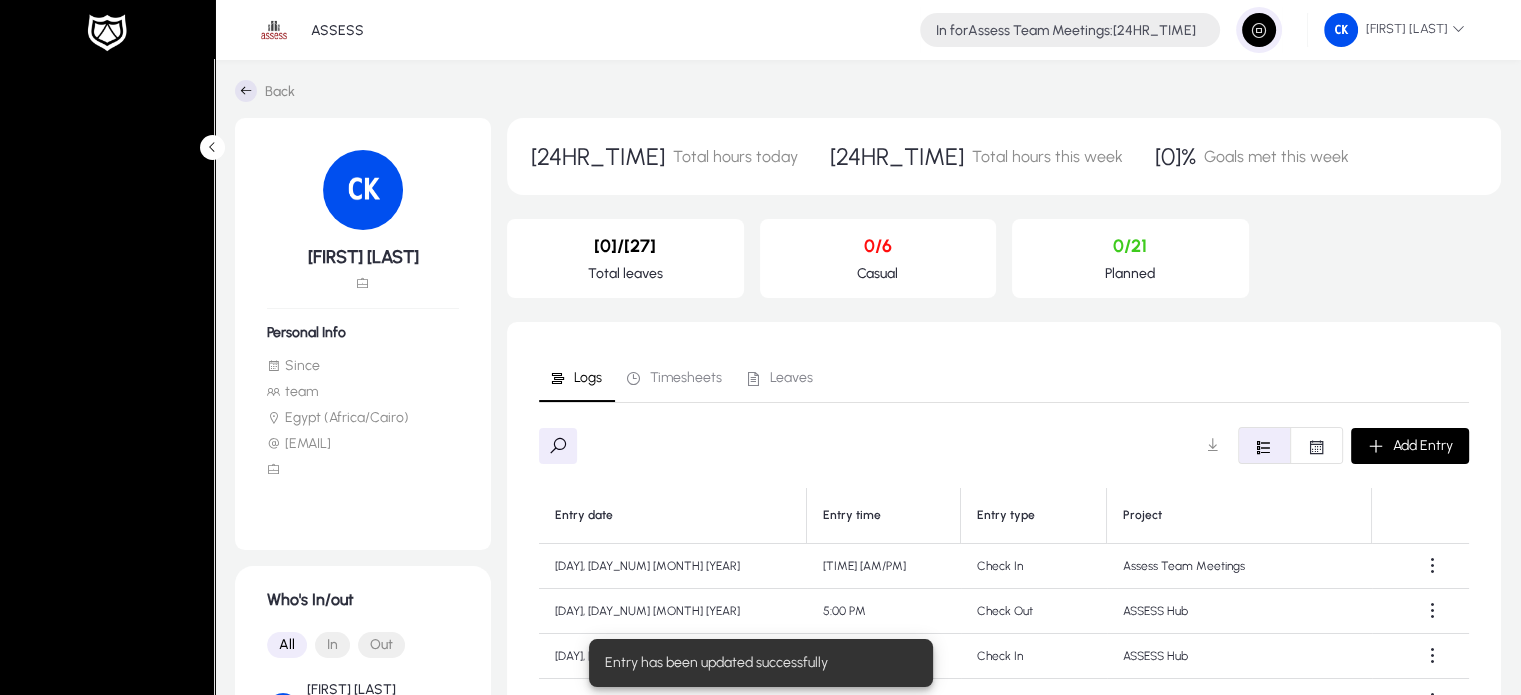 click 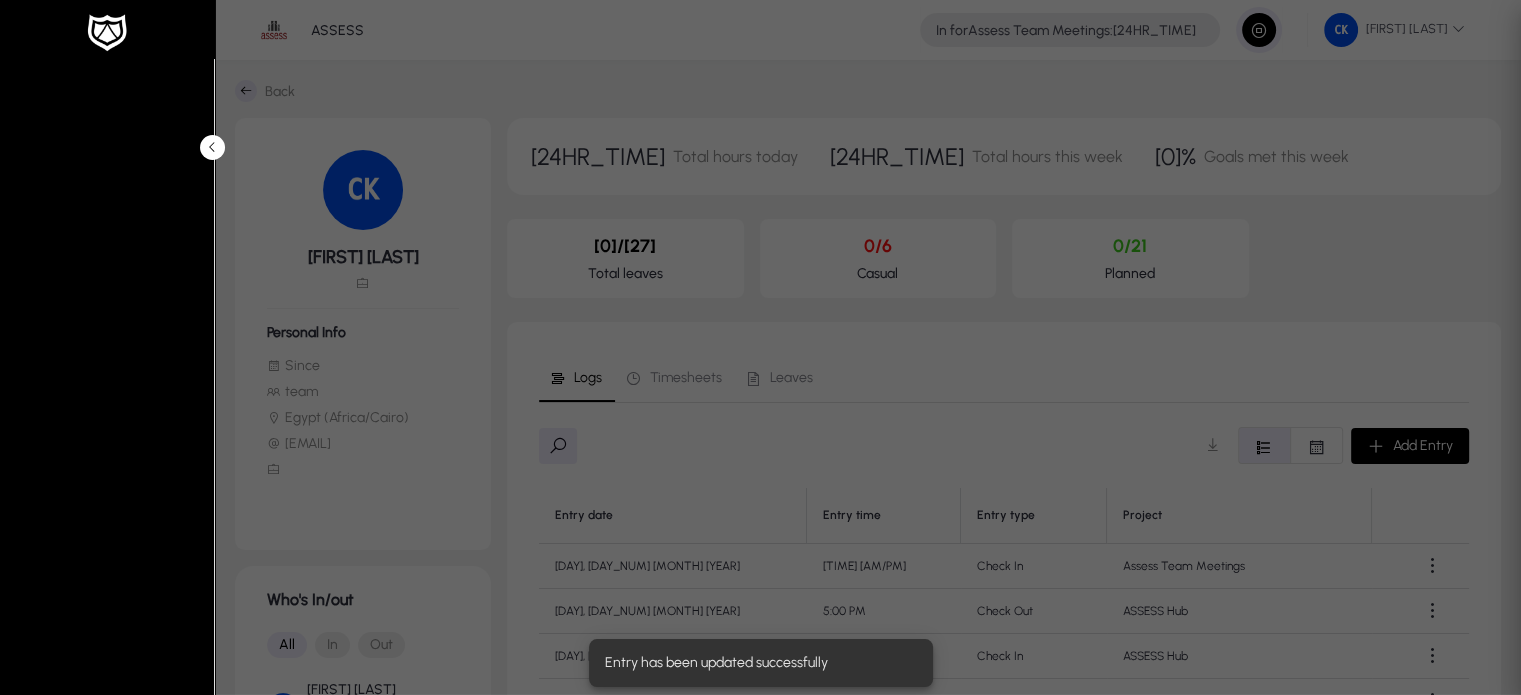 type 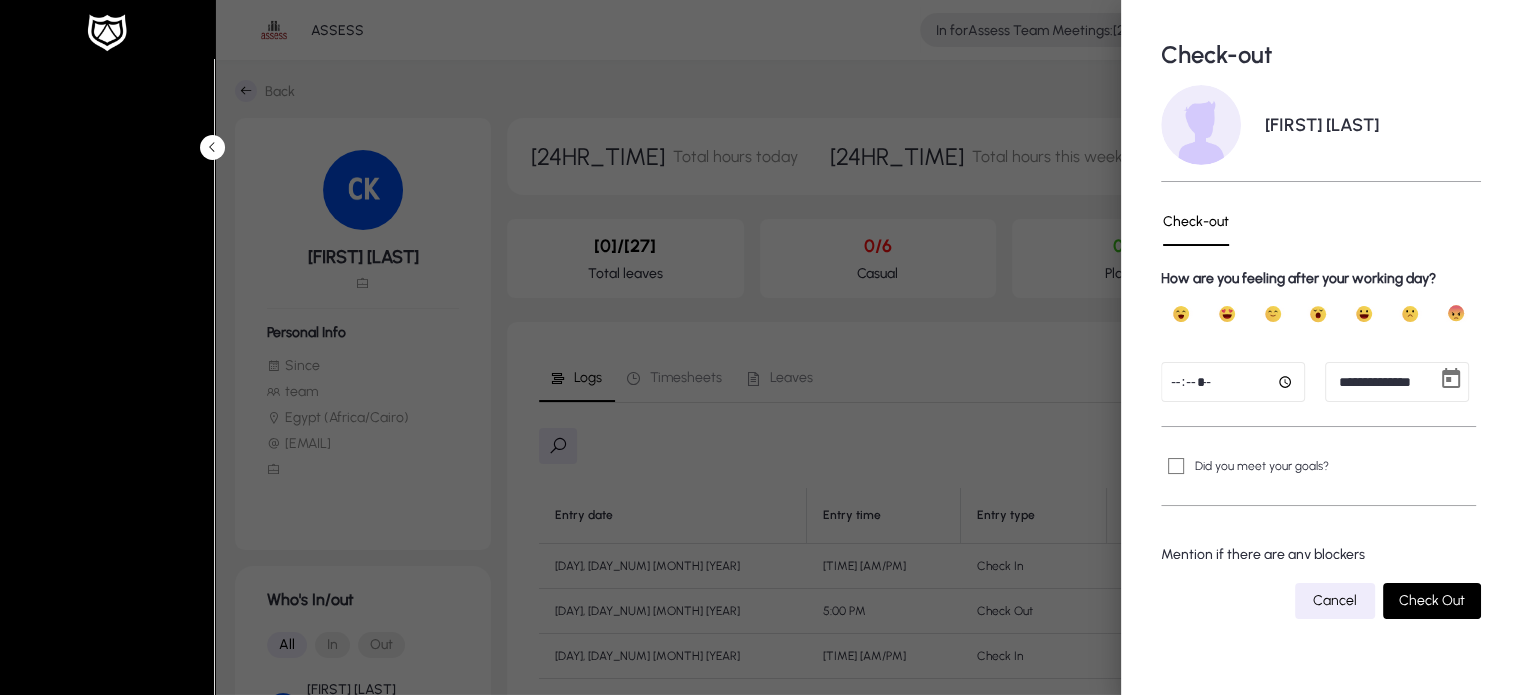 click at bounding box center [1233, 382] 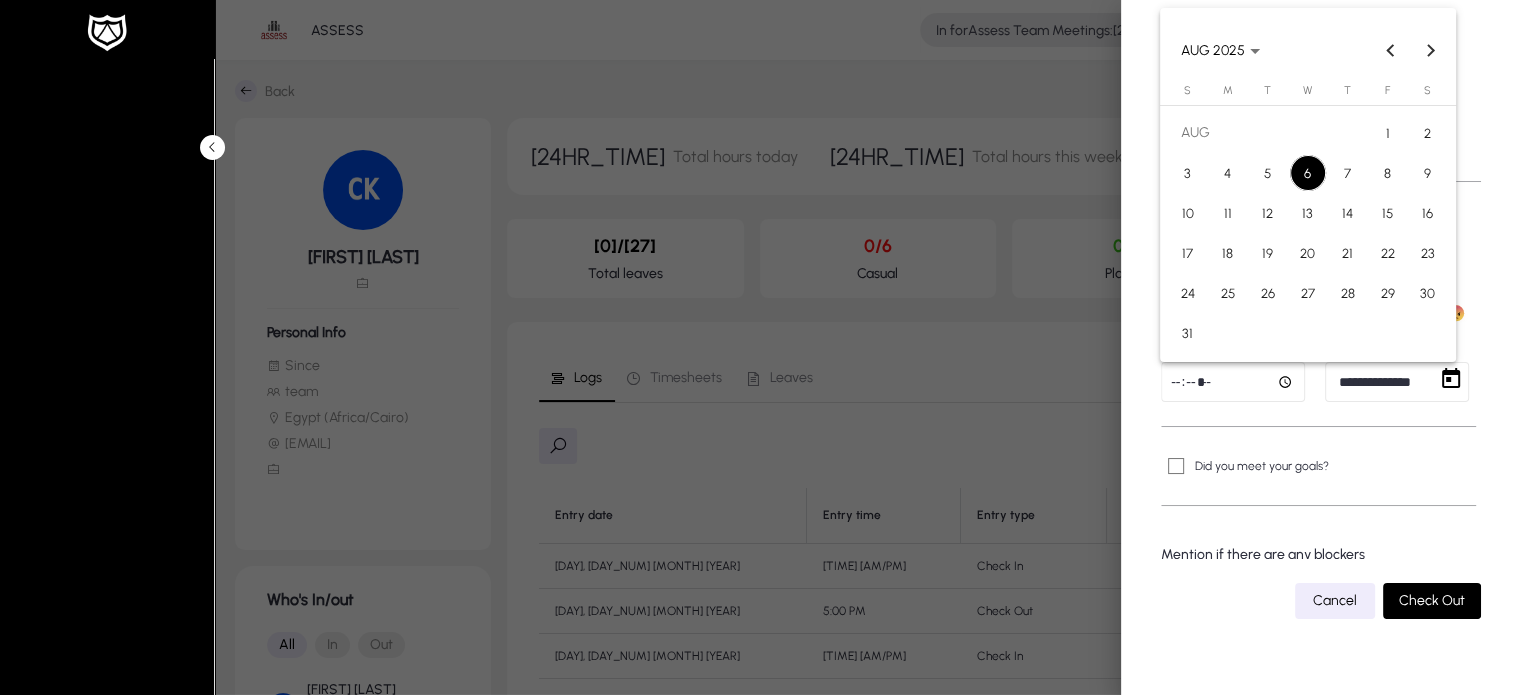 click on "**********" at bounding box center (760, 347) 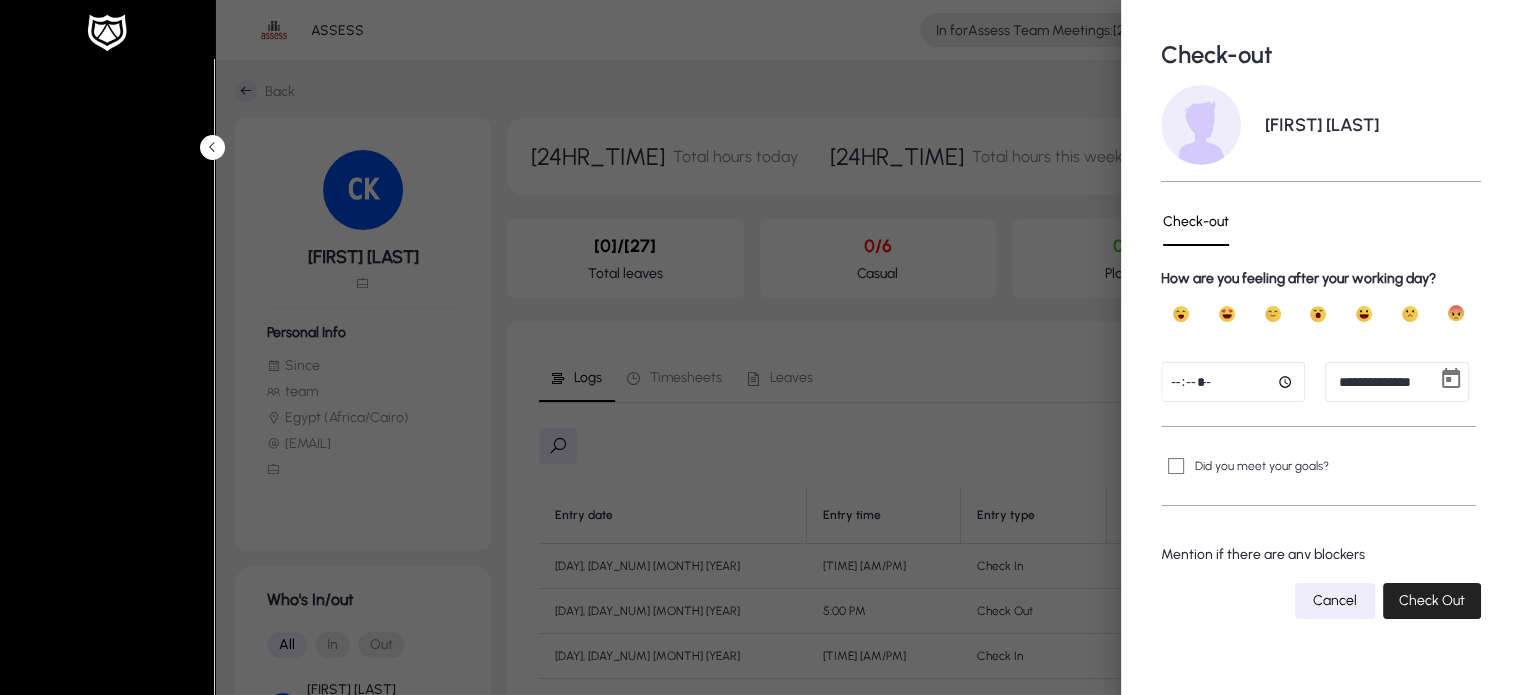 click on "Check Out" at bounding box center [1432, 600] 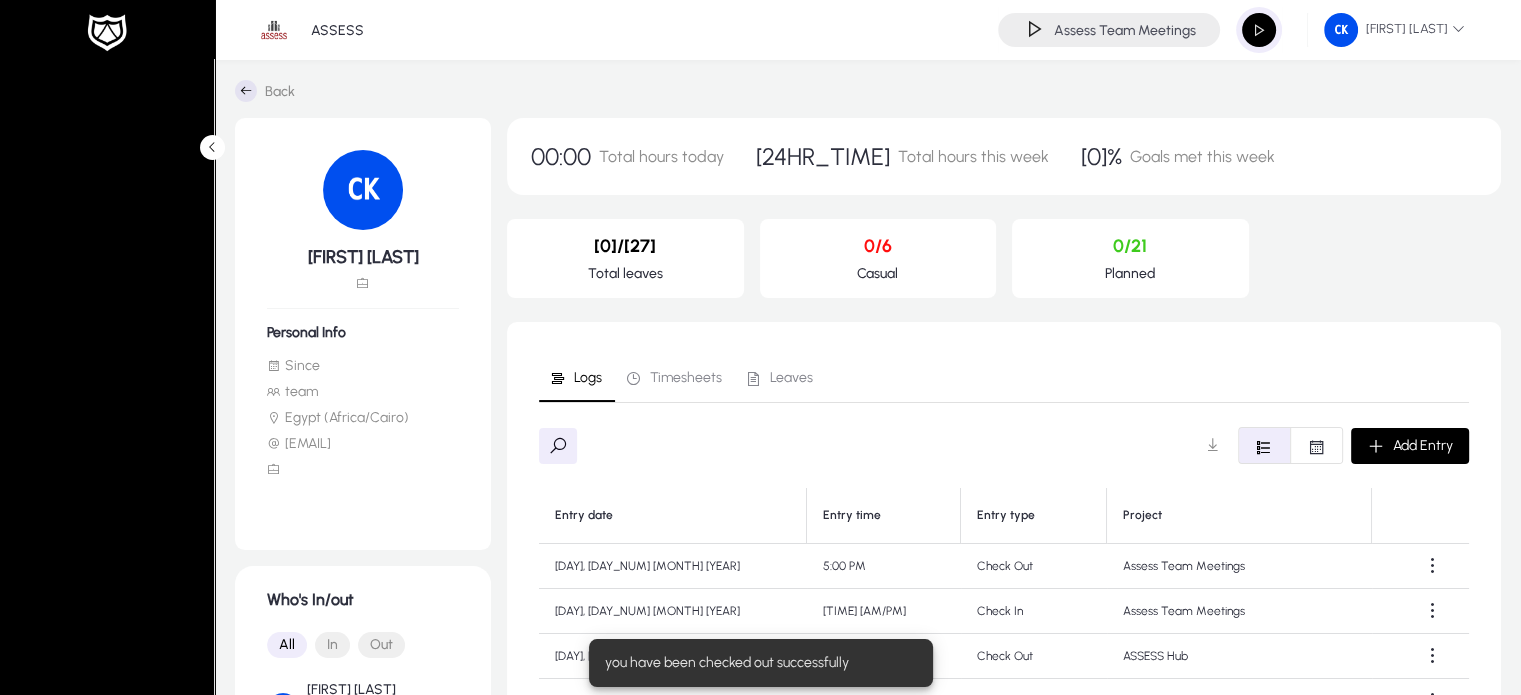 click 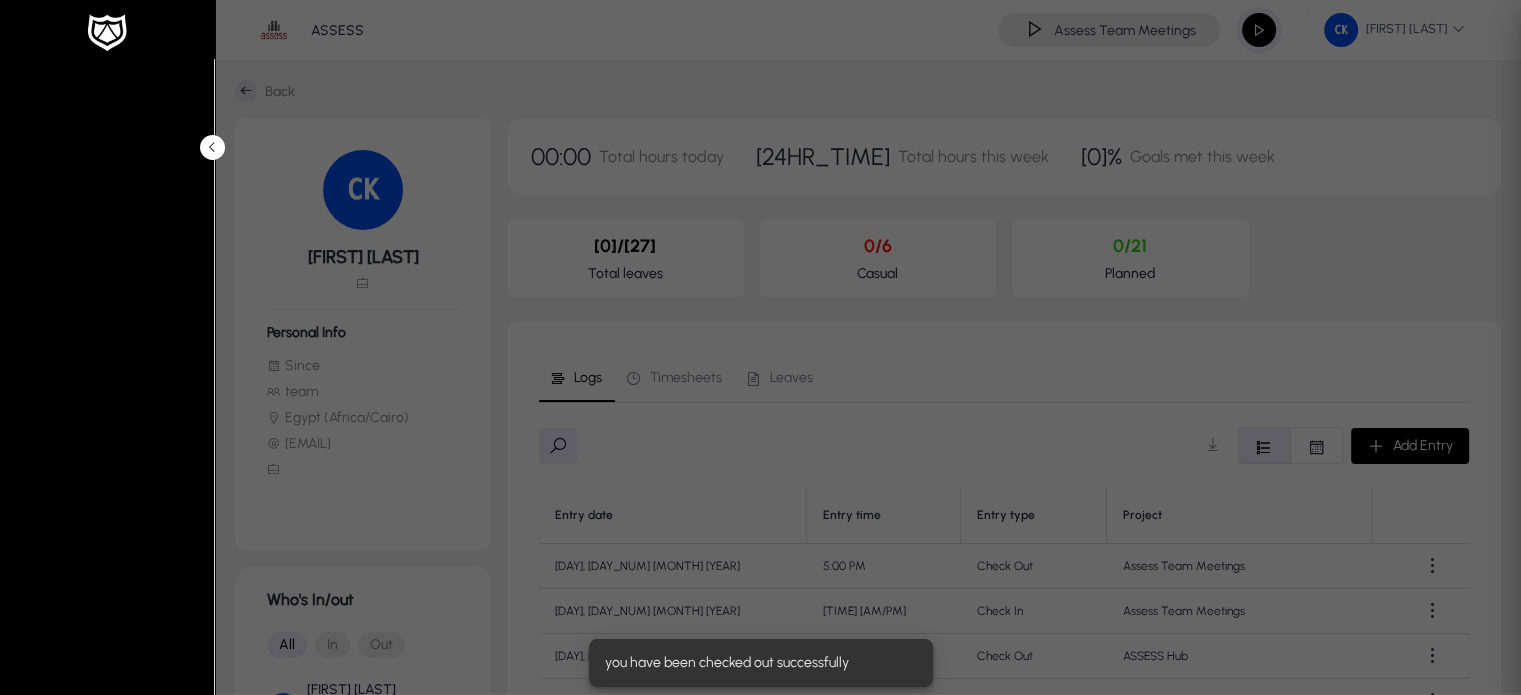 type 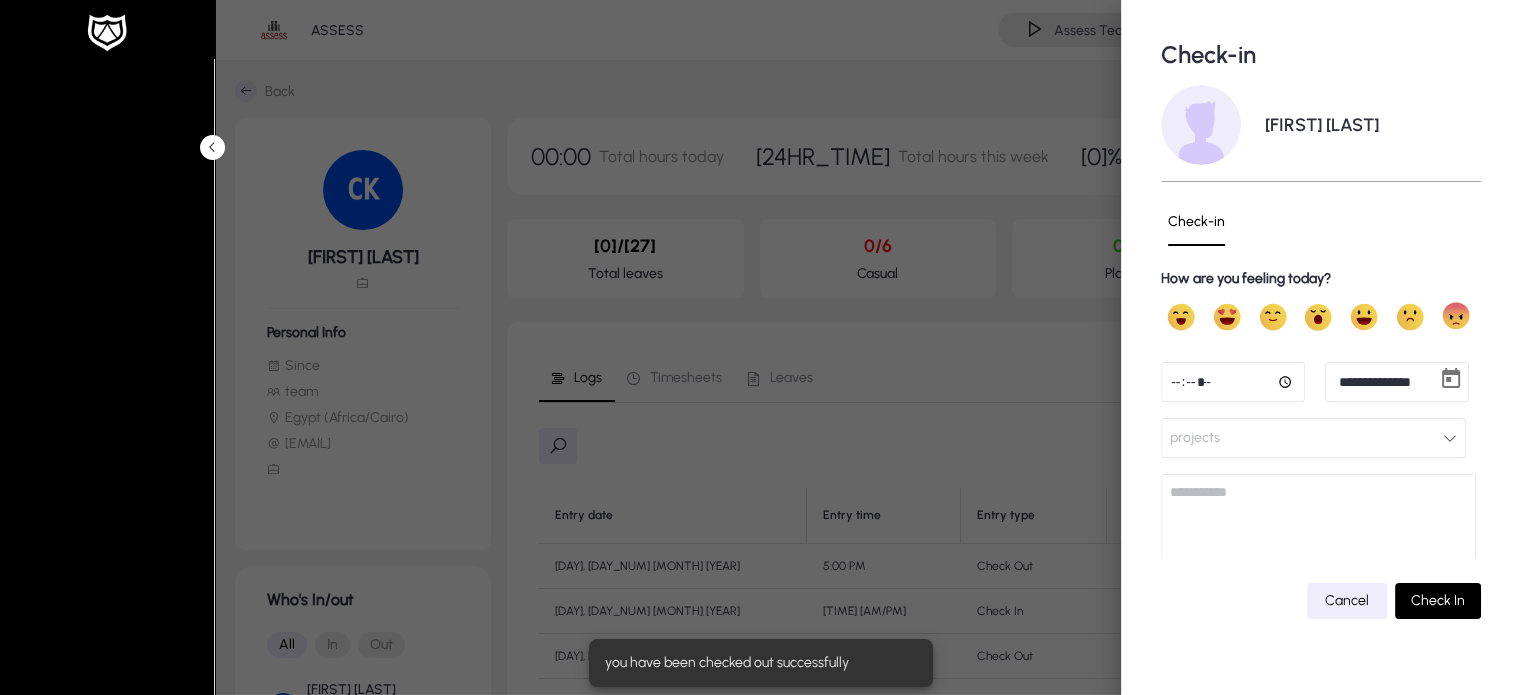 click at bounding box center [1233, 382] 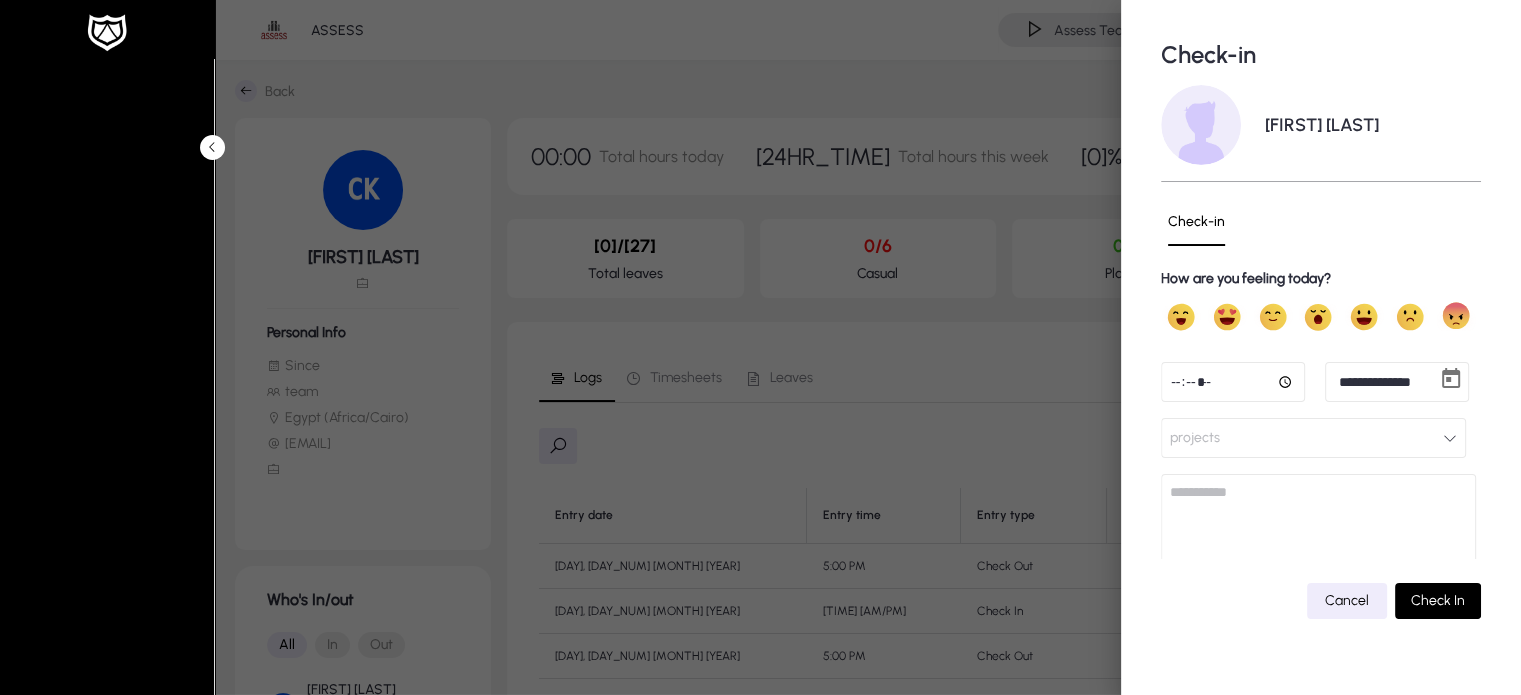 type on "*****" 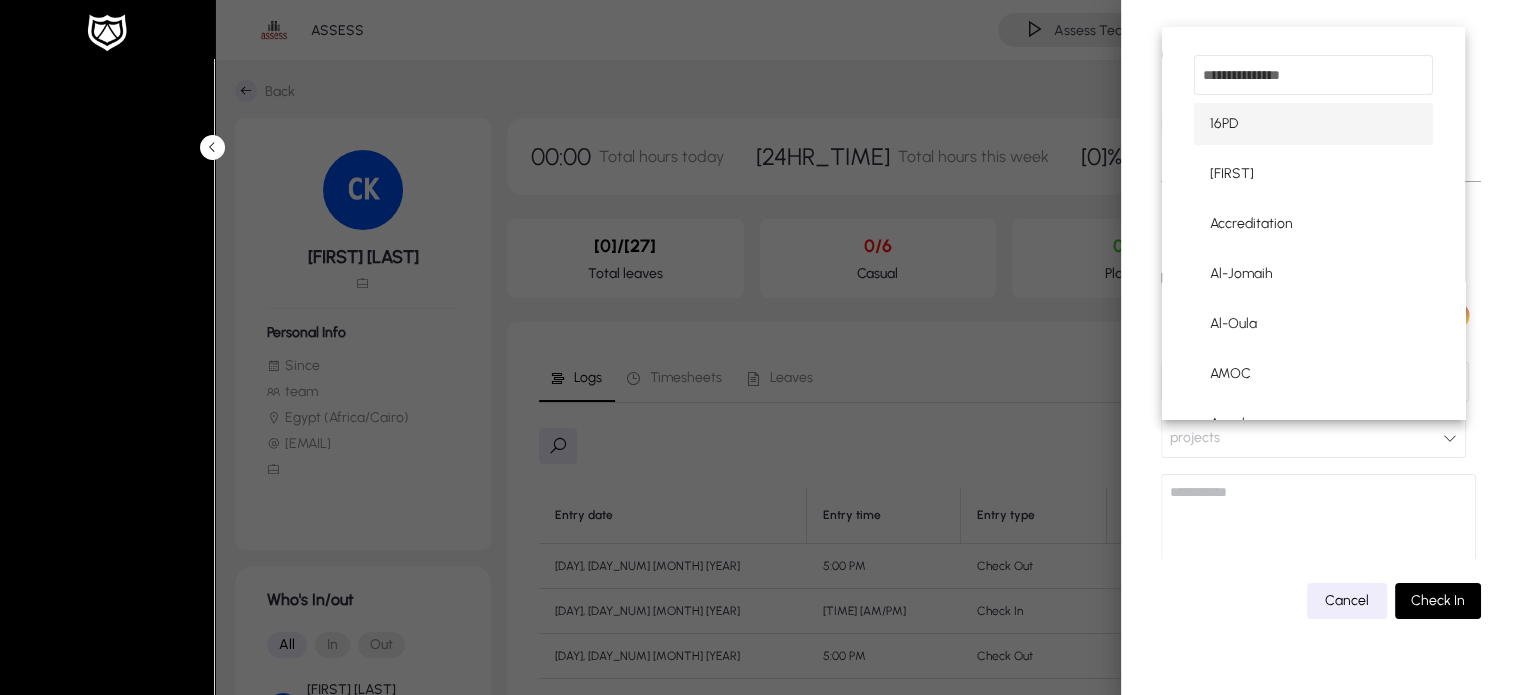 click at bounding box center [1313, 75] 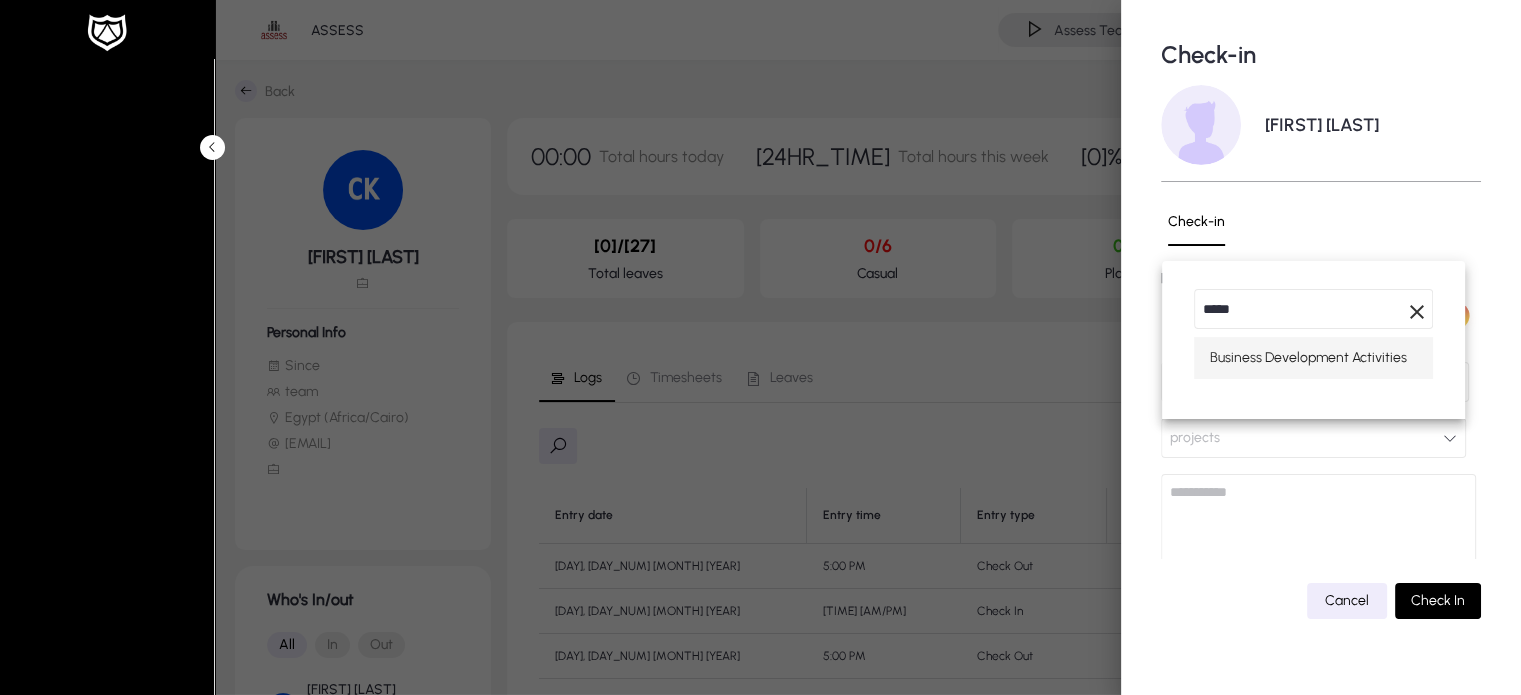 type on "*****" 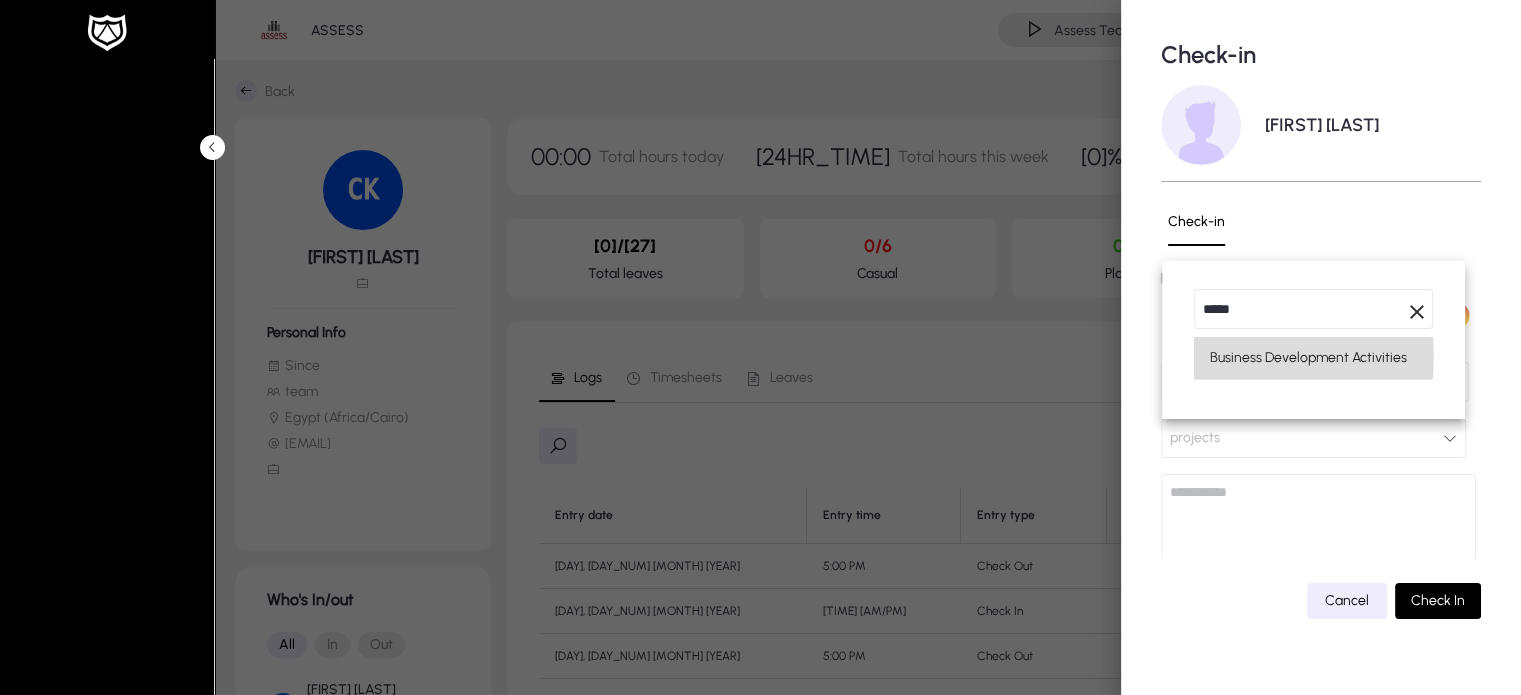 click on "Business Development Activities" at bounding box center [1308, 358] 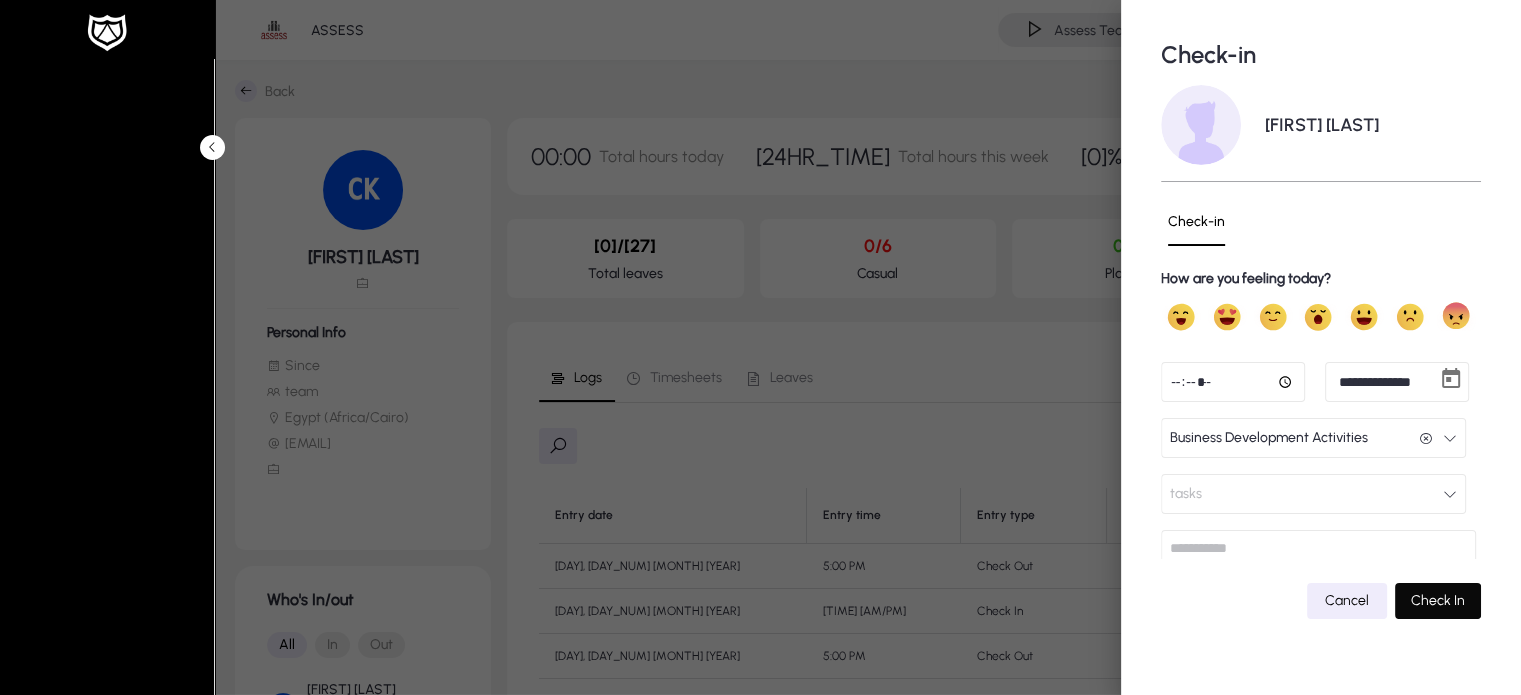 click on "Check In" at bounding box center [1438, 600] 